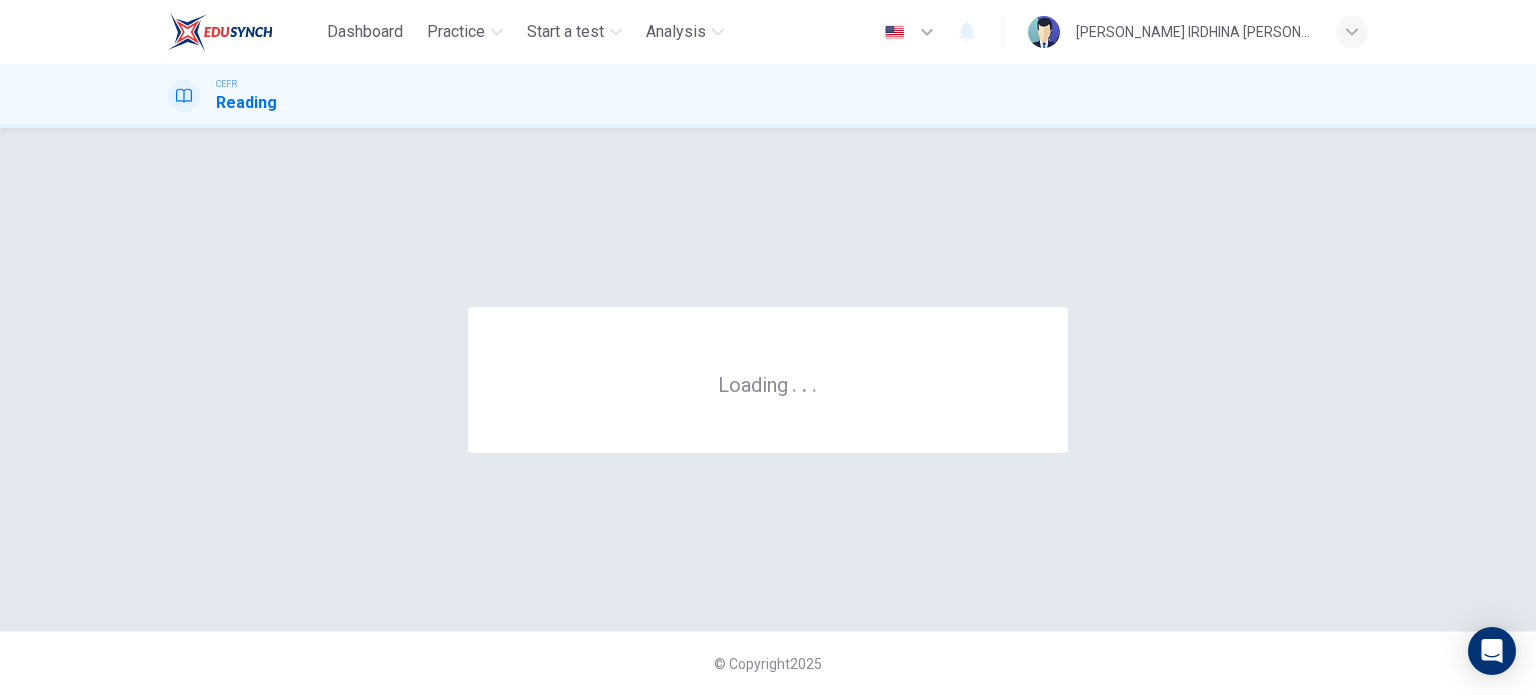 scroll, scrollTop: 0, scrollLeft: 0, axis: both 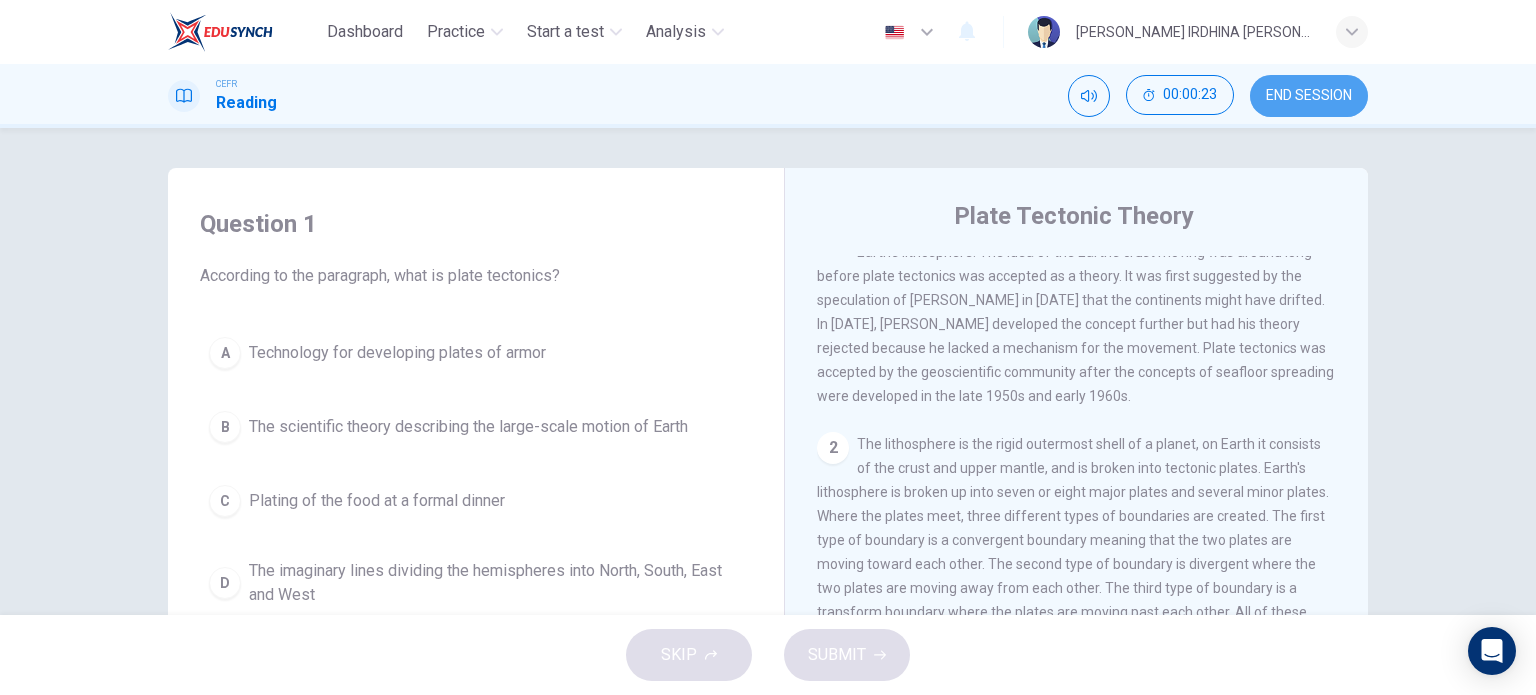 click on "END SESSION" at bounding box center (1309, 96) 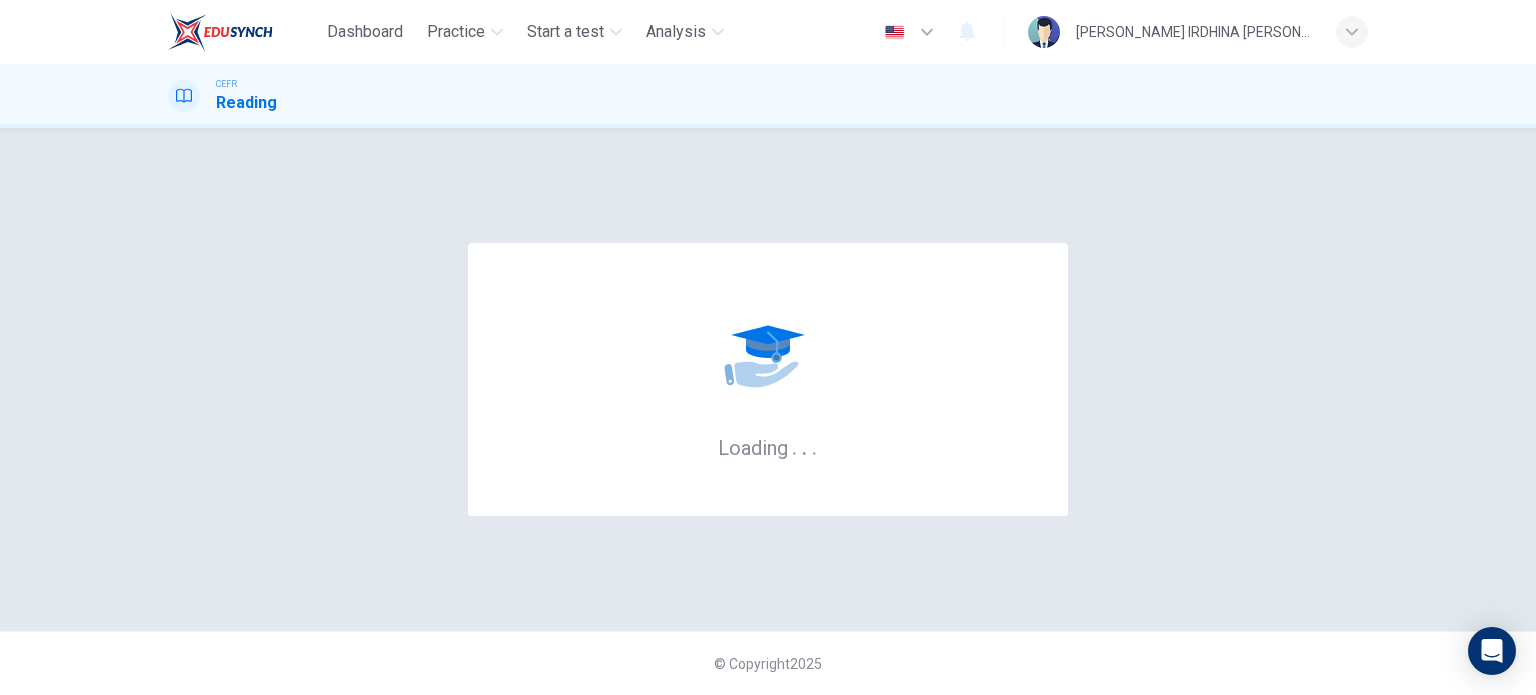scroll, scrollTop: 0, scrollLeft: 0, axis: both 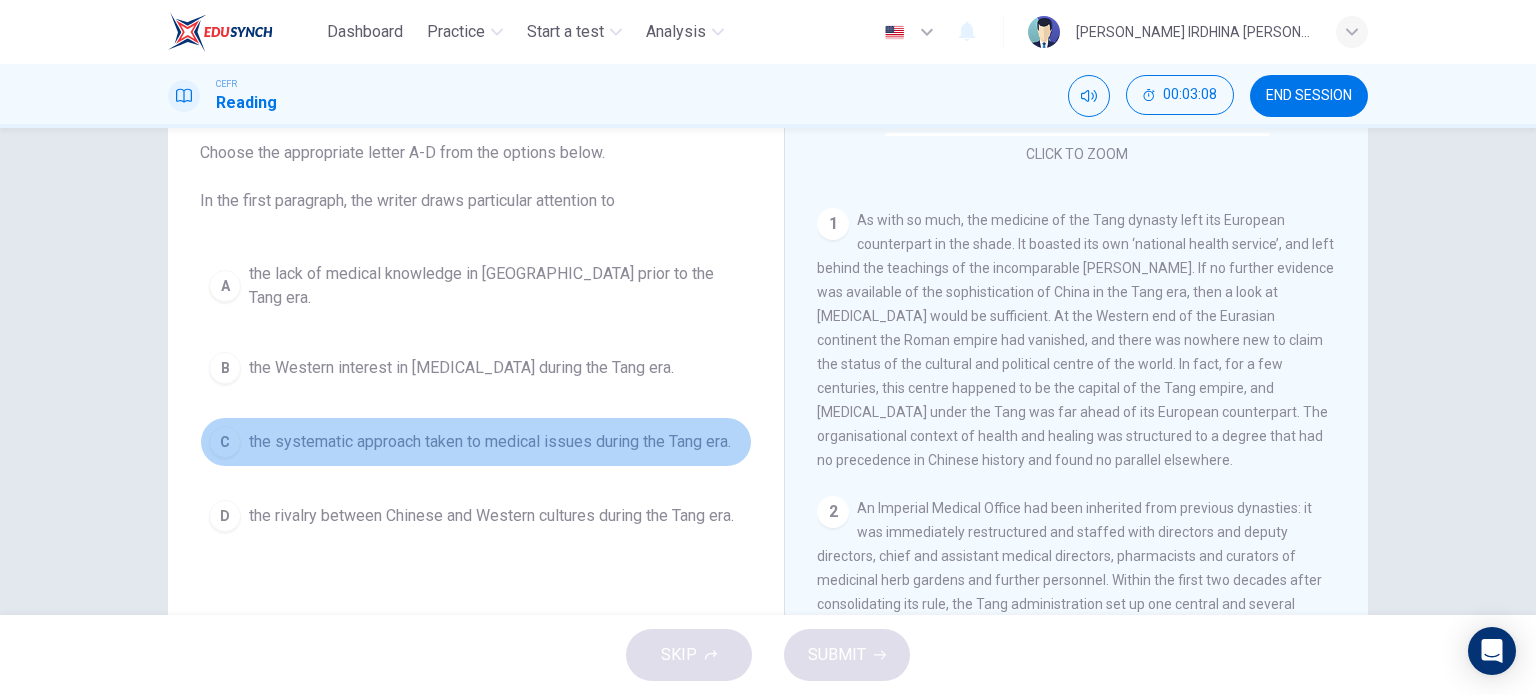 click on "the systematic approach taken to medical issues during the Tang era." at bounding box center (490, 442) 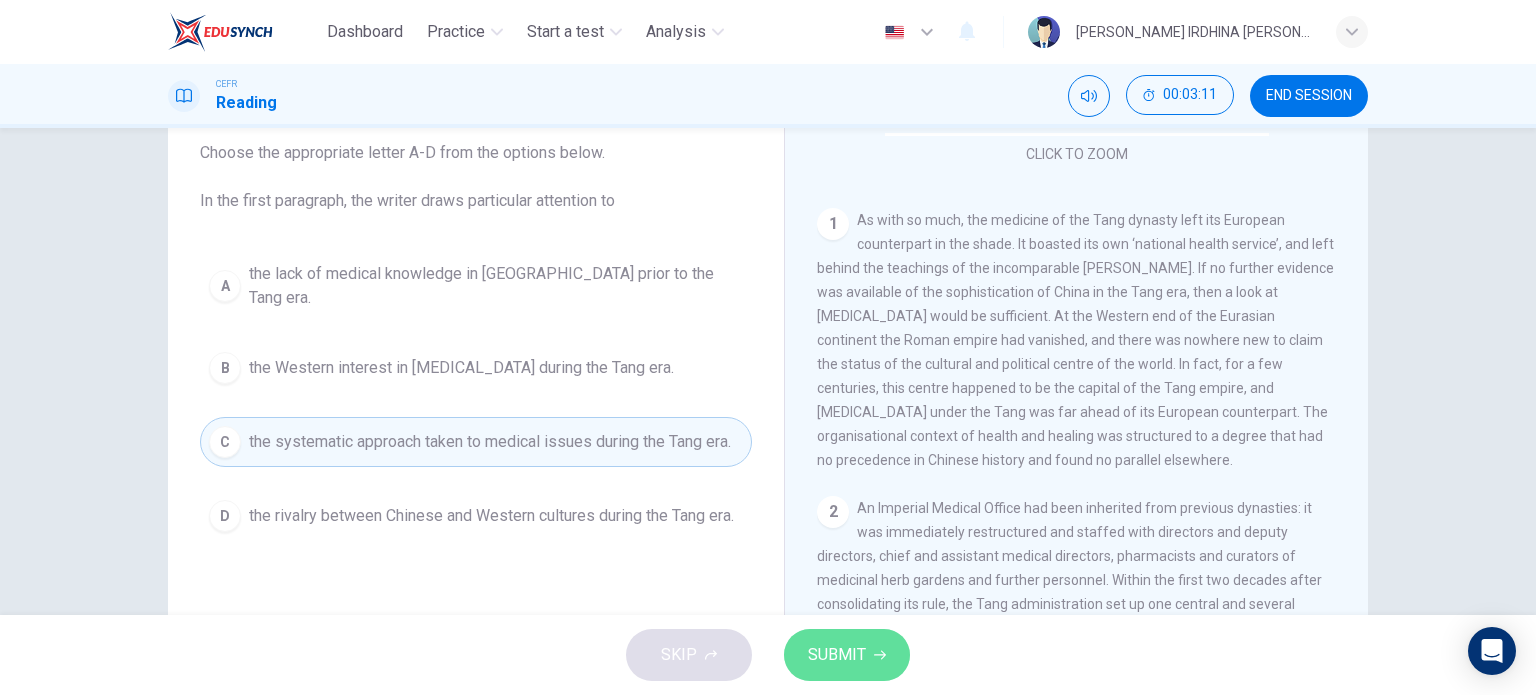 click on "SUBMIT" at bounding box center (837, 655) 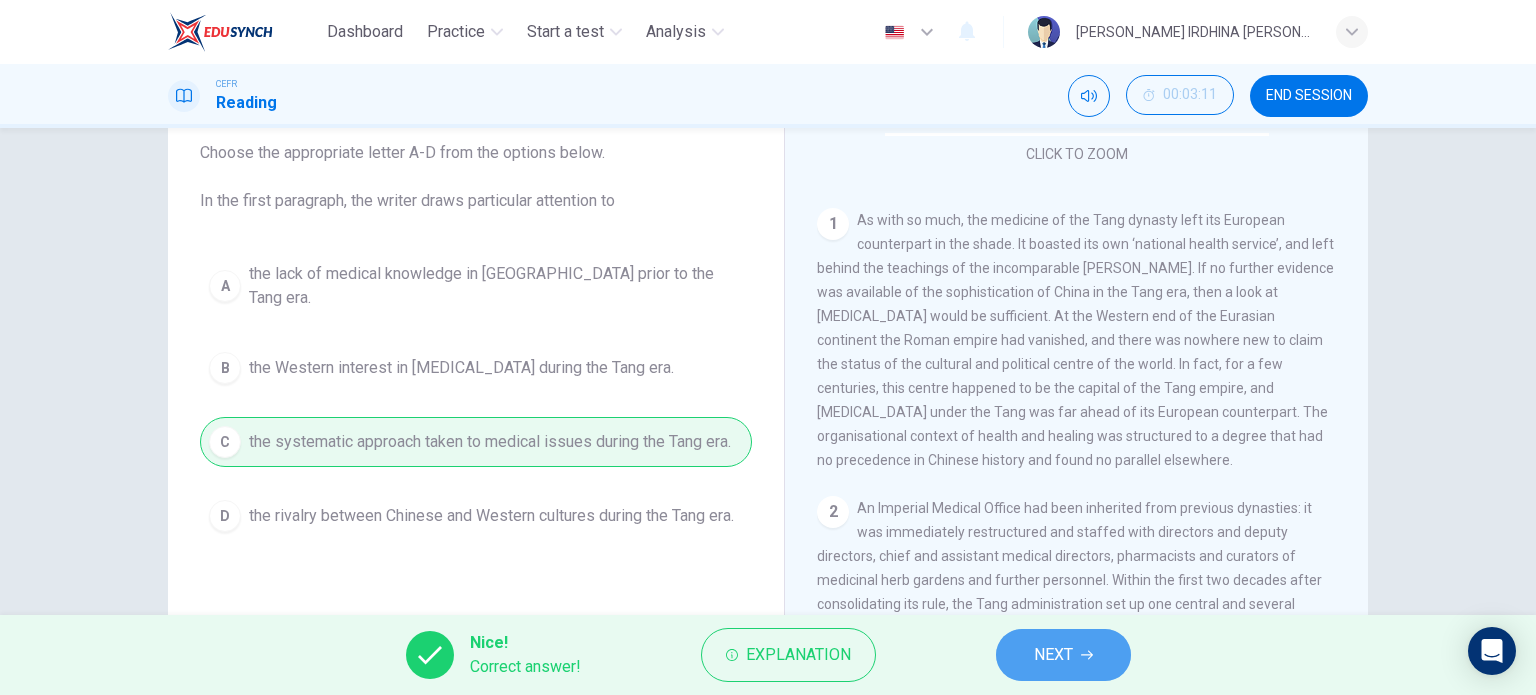 click on "NEXT" at bounding box center [1053, 655] 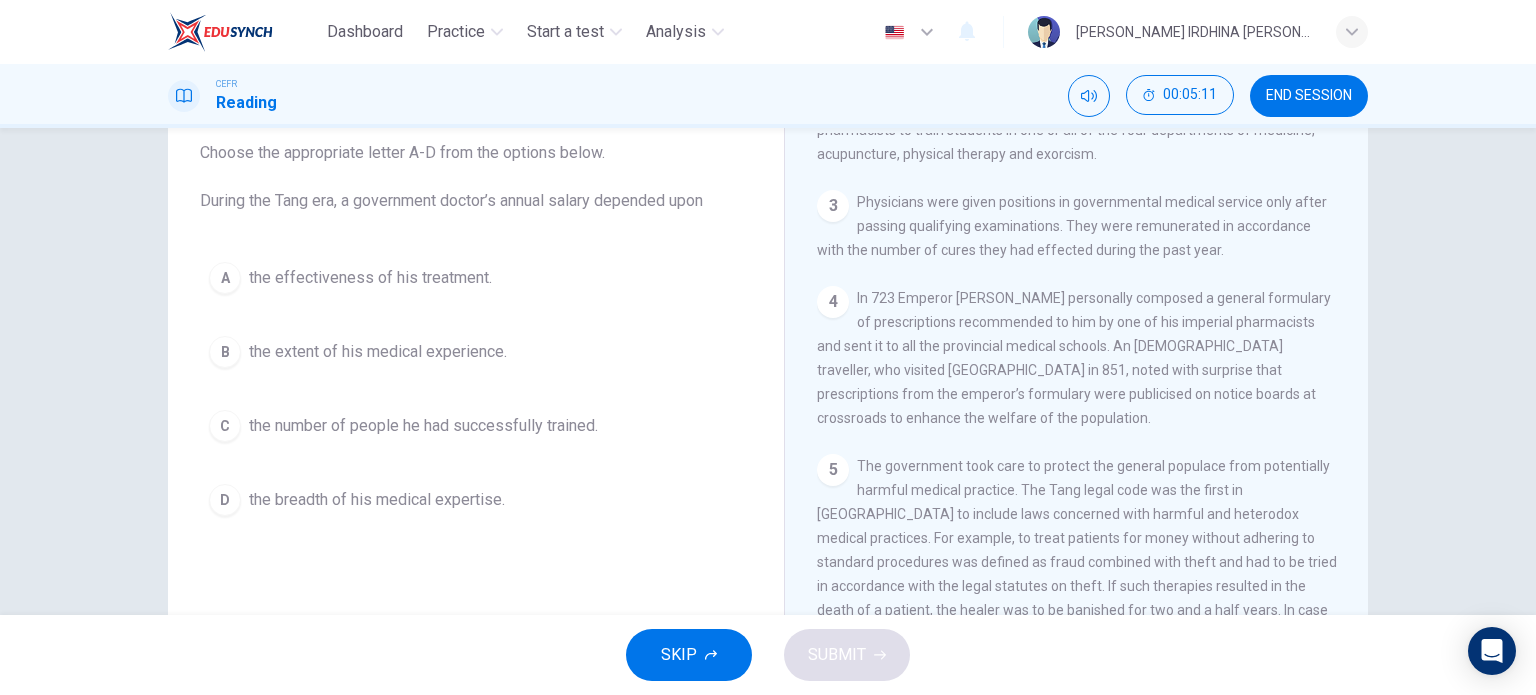 scroll, scrollTop: 868, scrollLeft: 0, axis: vertical 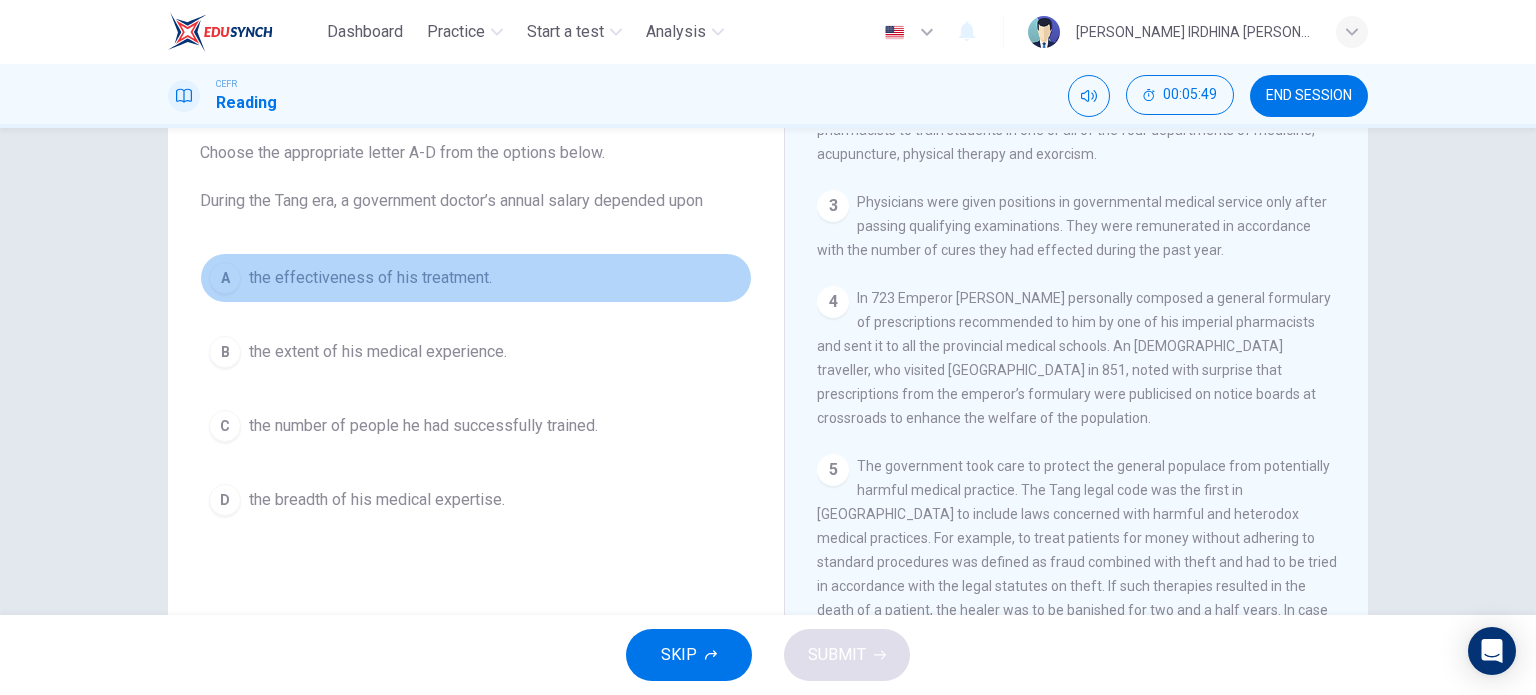 click on "A the effectiveness of his treatment." at bounding box center [476, 278] 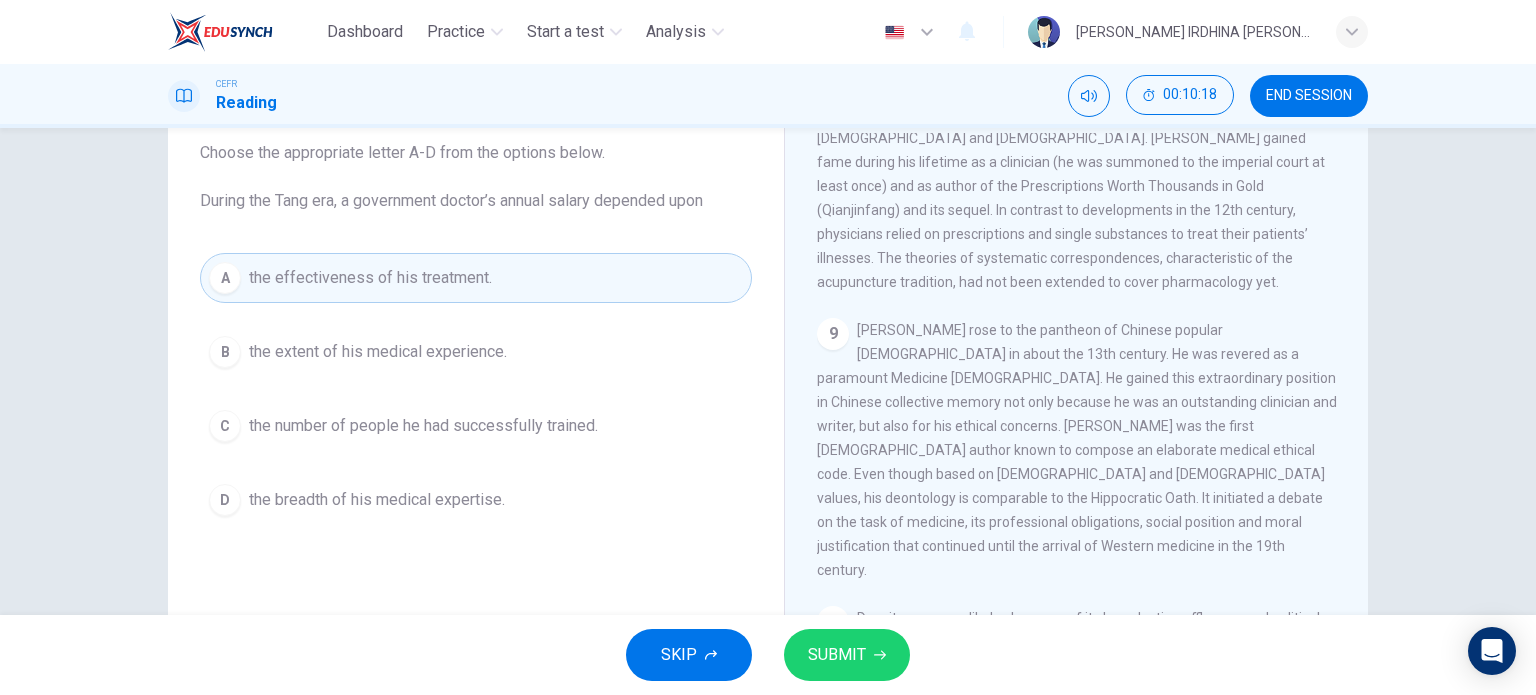 scroll, scrollTop: 2037, scrollLeft: 0, axis: vertical 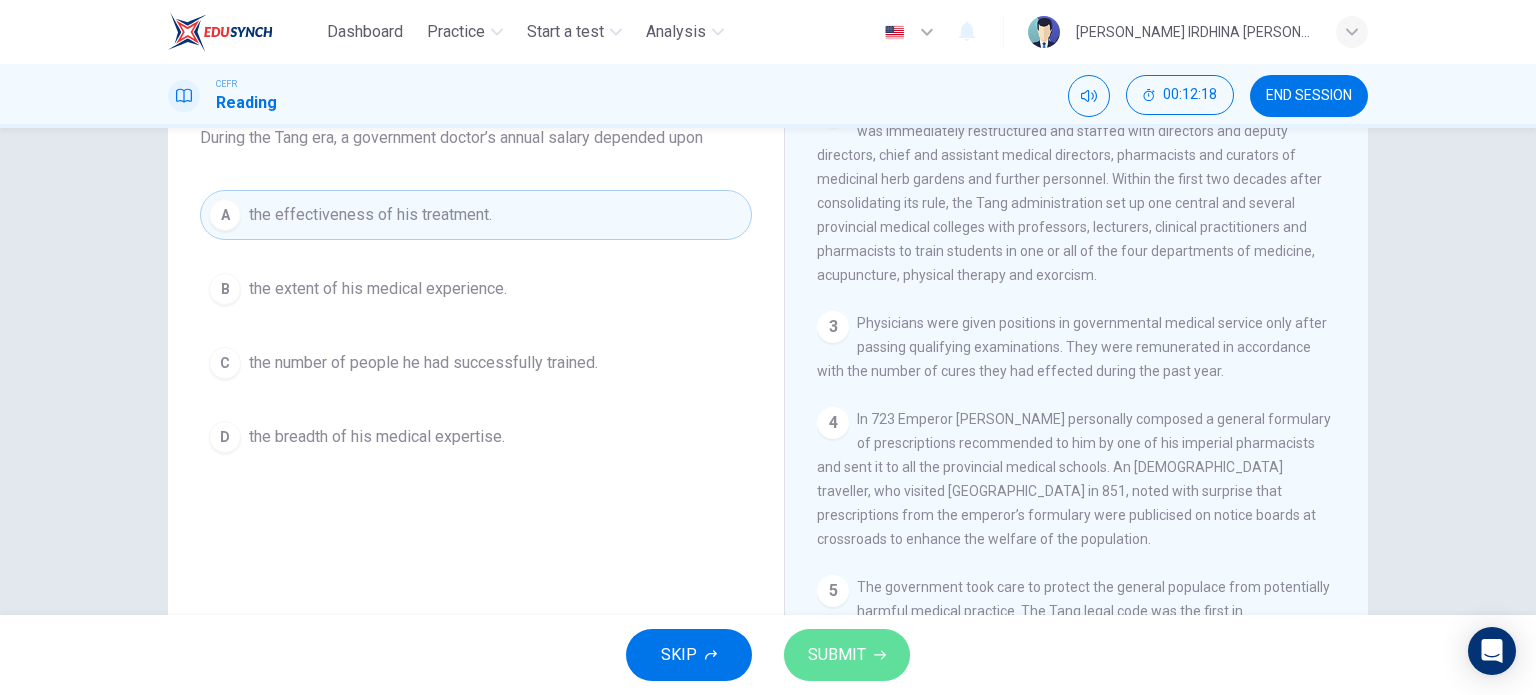 click on "SUBMIT" at bounding box center [837, 655] 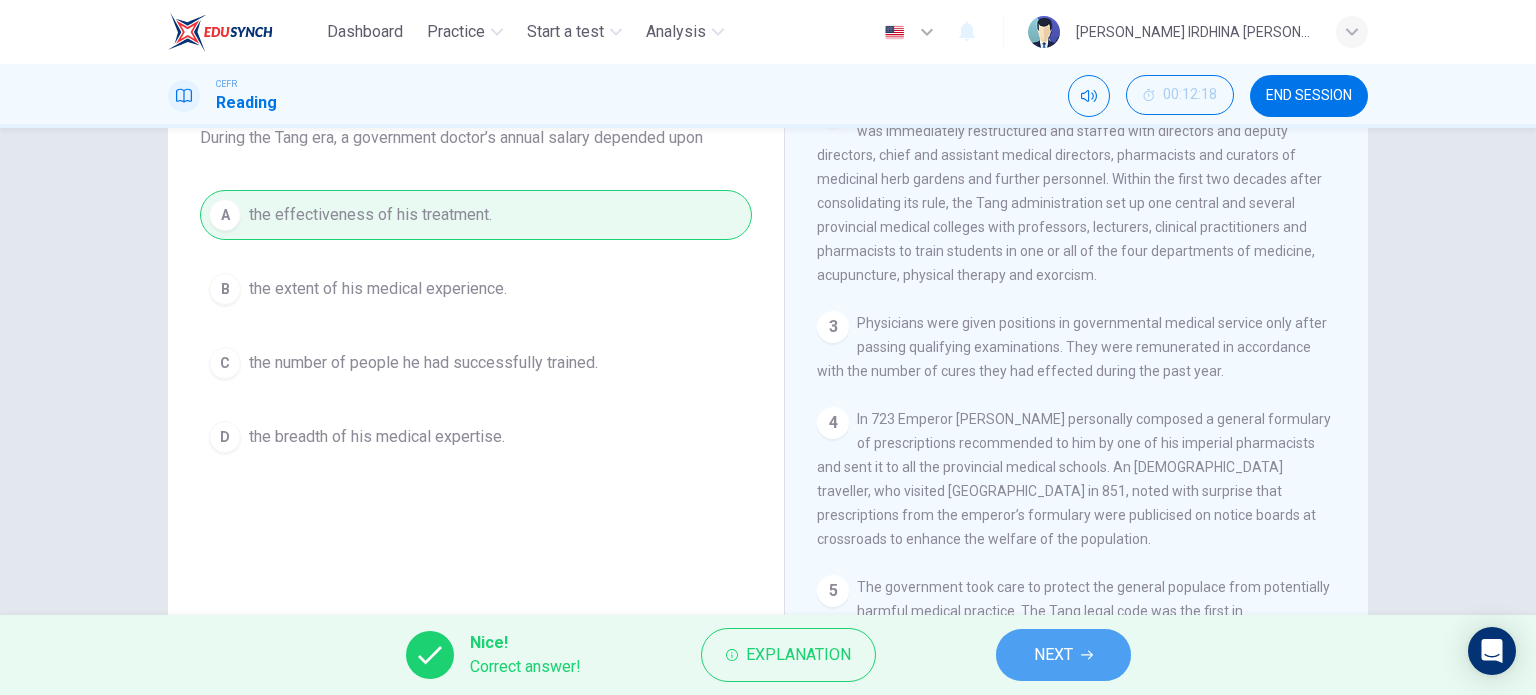 click on "NEXT" at bounding box center [1063, 655] 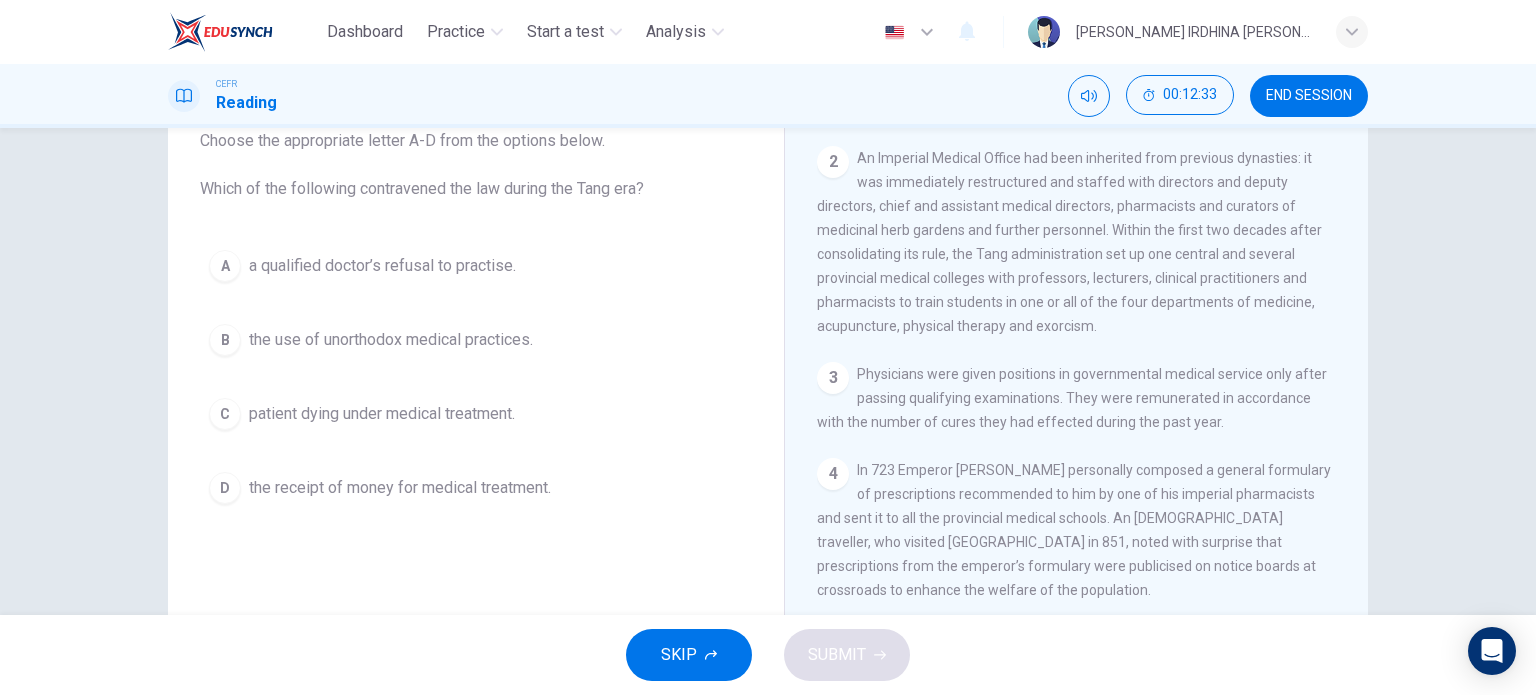 scroll, scrollTop: 134, scrollLeft: 0, axis: vertical 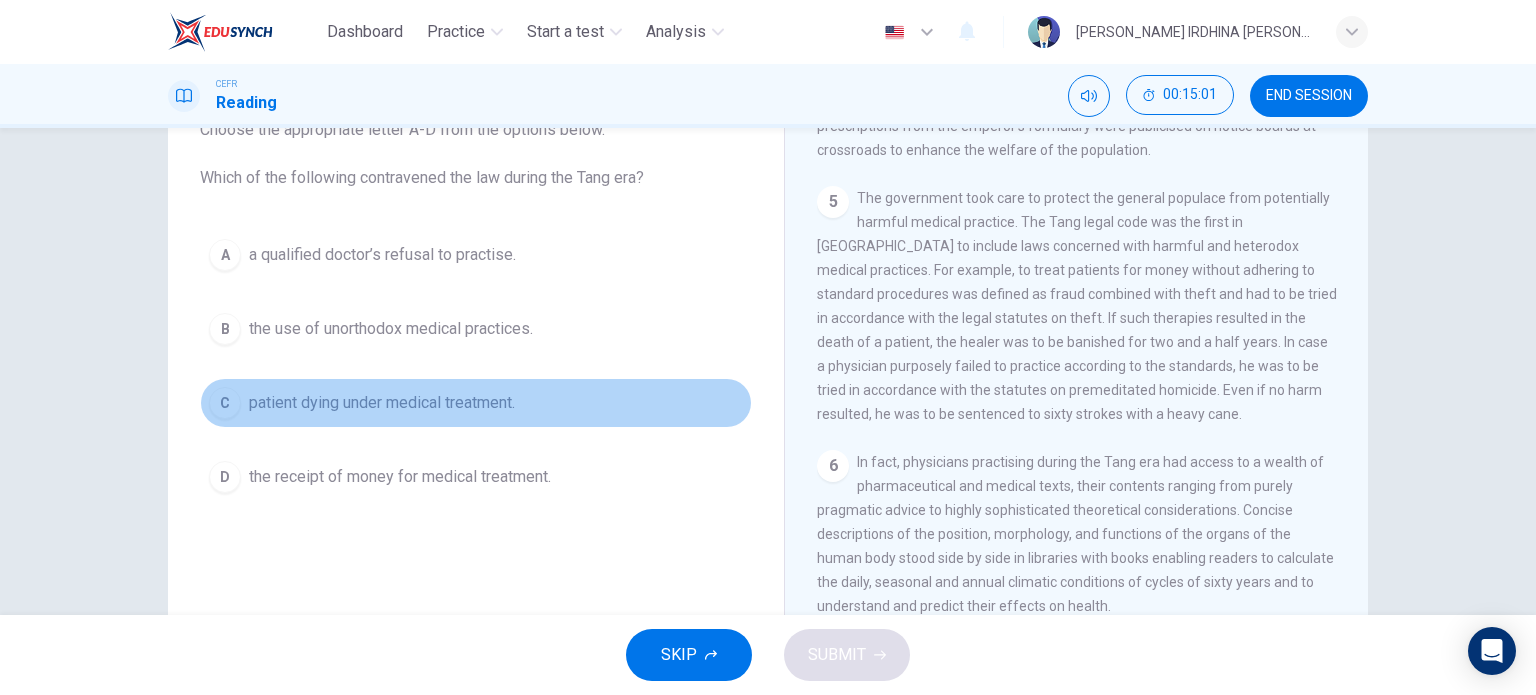 click on "patient dying under medical treatment." at bounding box center (382, 403) 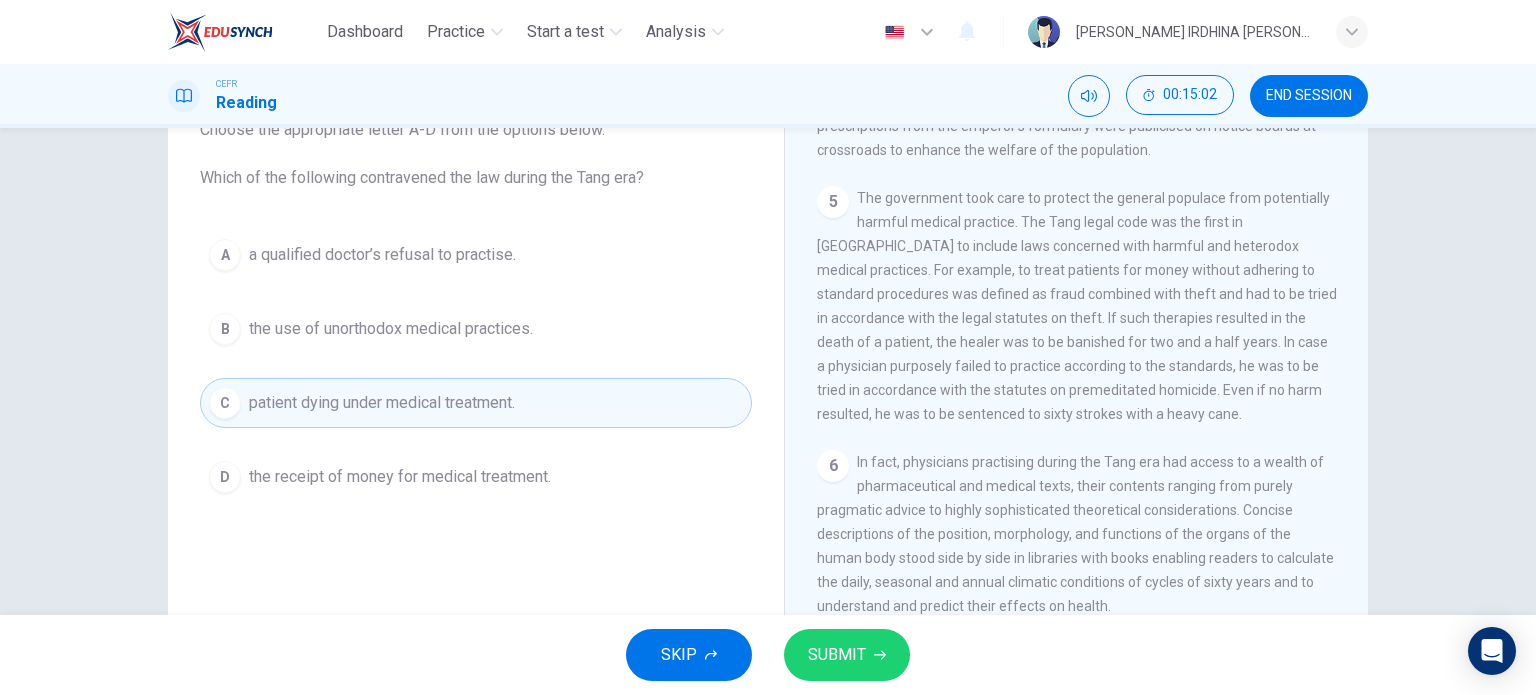 click on "A a qualified doctor’s refusal to practise. B the use of unorthodox medical practices. C patient dying under medical treatment. D the receipt of money for medical treatment." at bounding box center [476, 366] 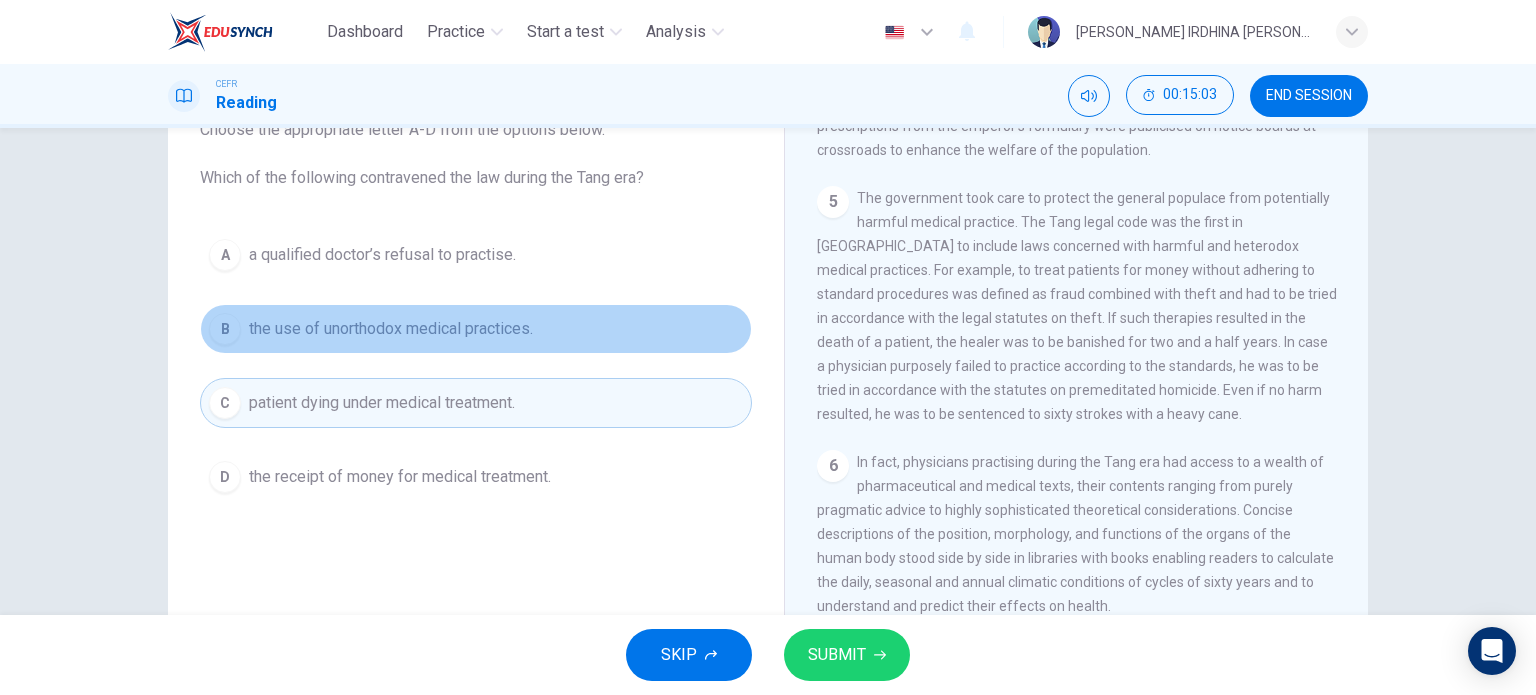 click on "the use of unorthodox medical practices." at bounding box center (391, 329) 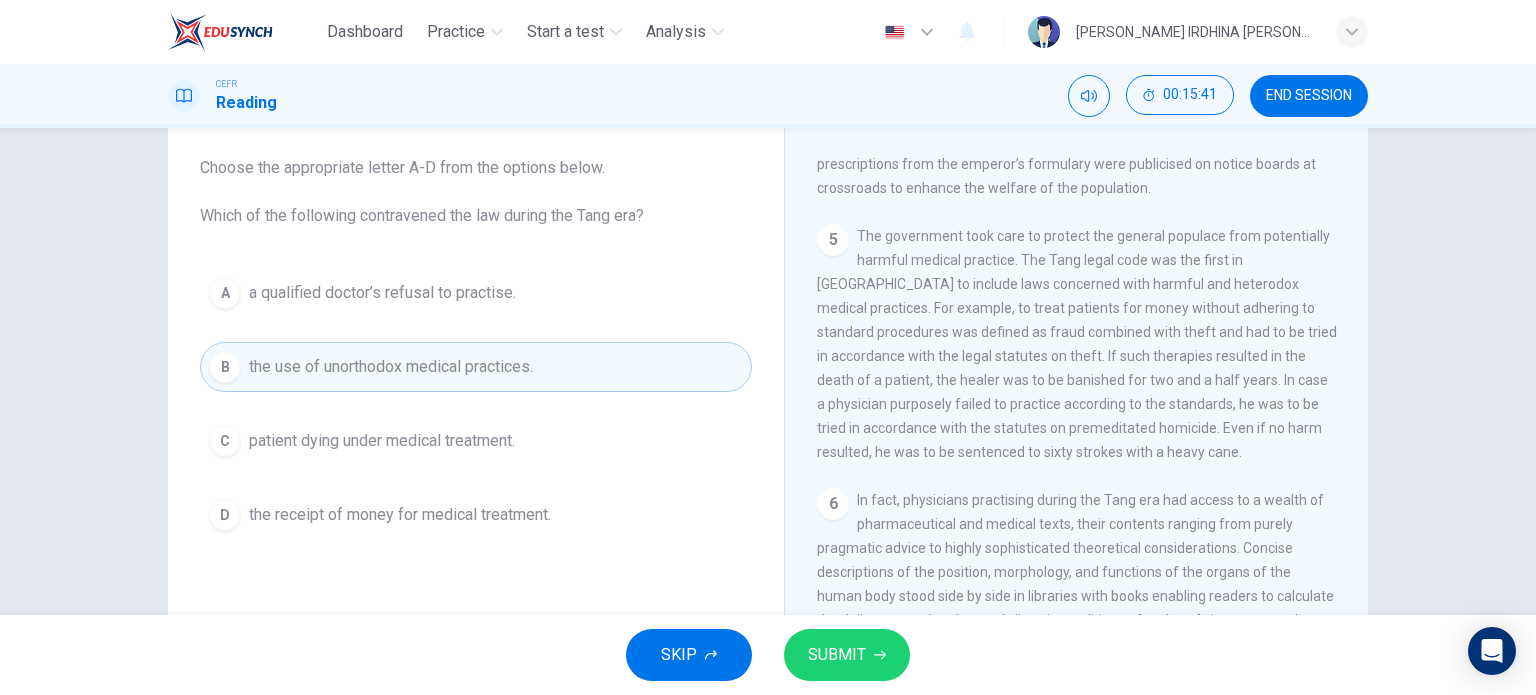 scroll, scrollTop: 108, scrollLeft: 0, axis: vertical 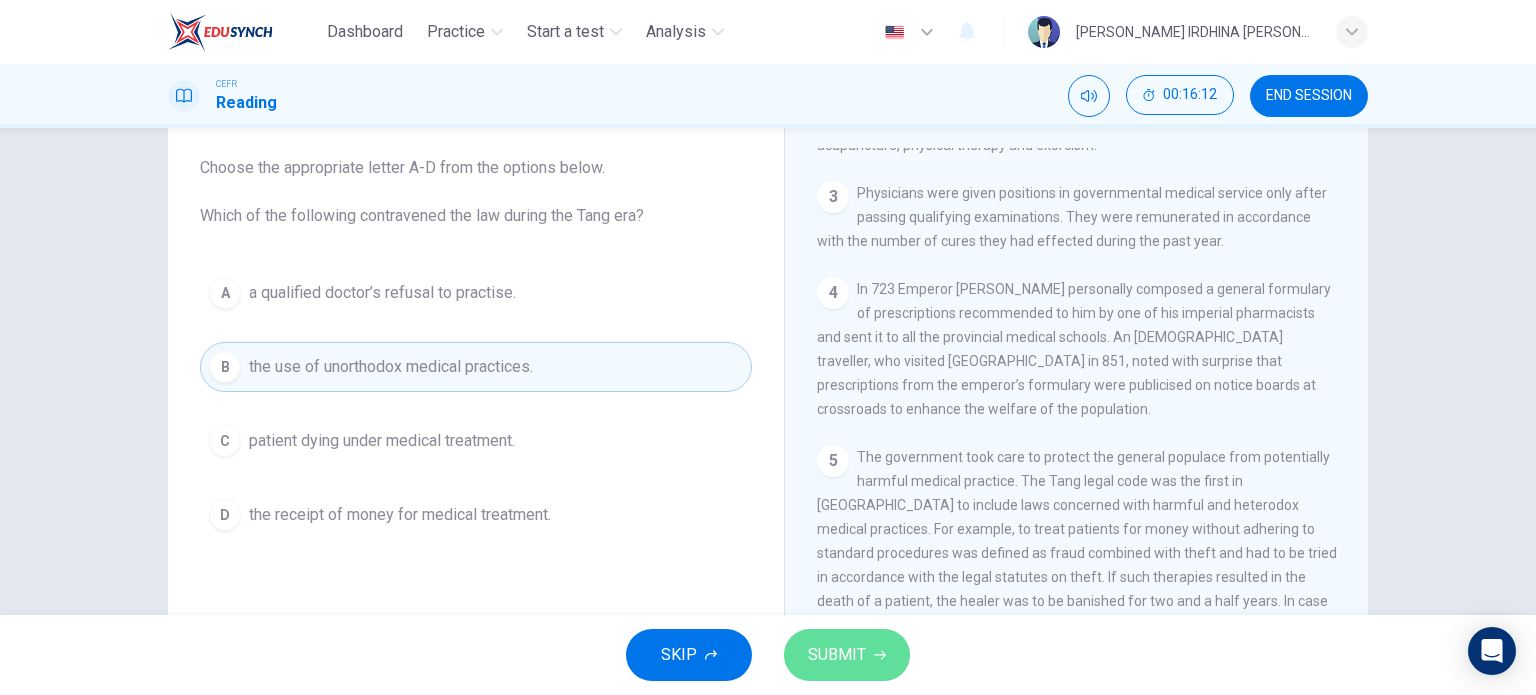 click on "SUBMIT" at bounding box center (837, 655) 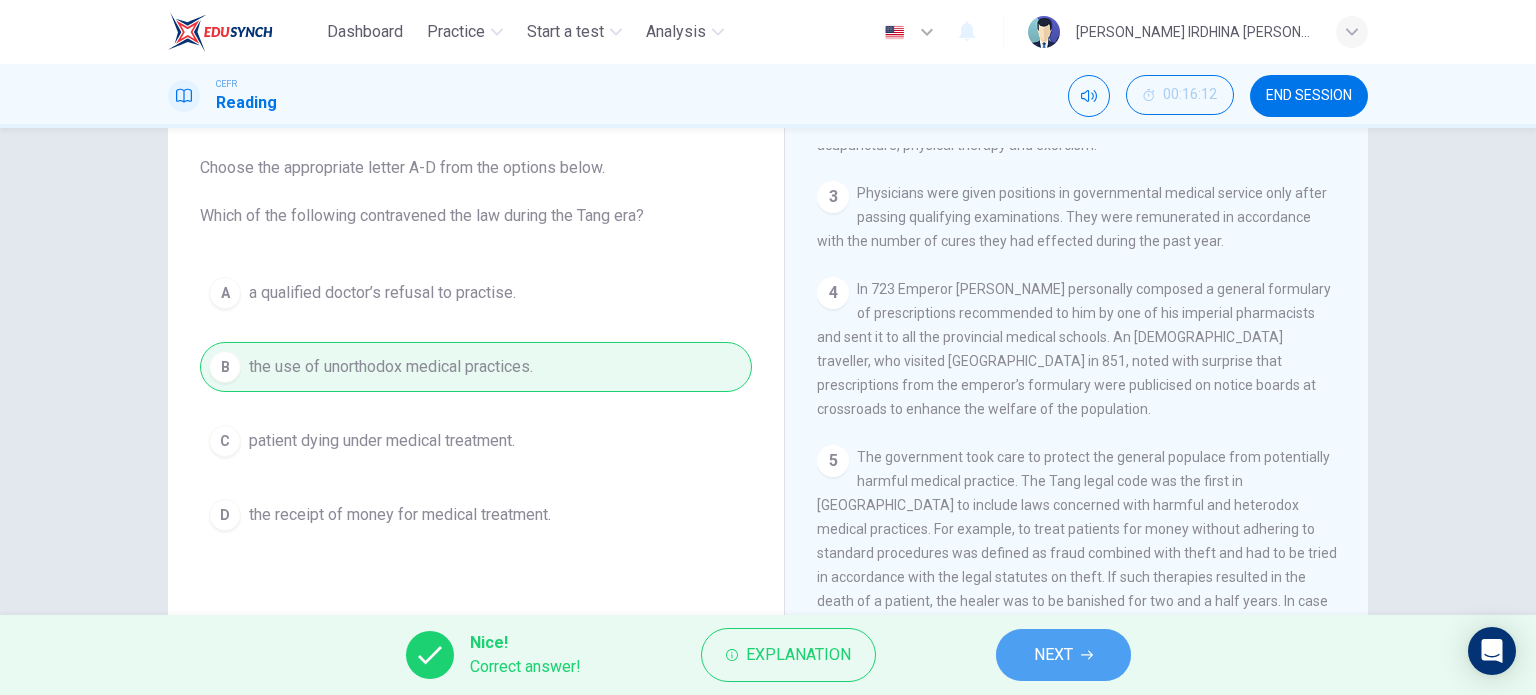 click on "NEXT" at bounding box center [1063, 655] 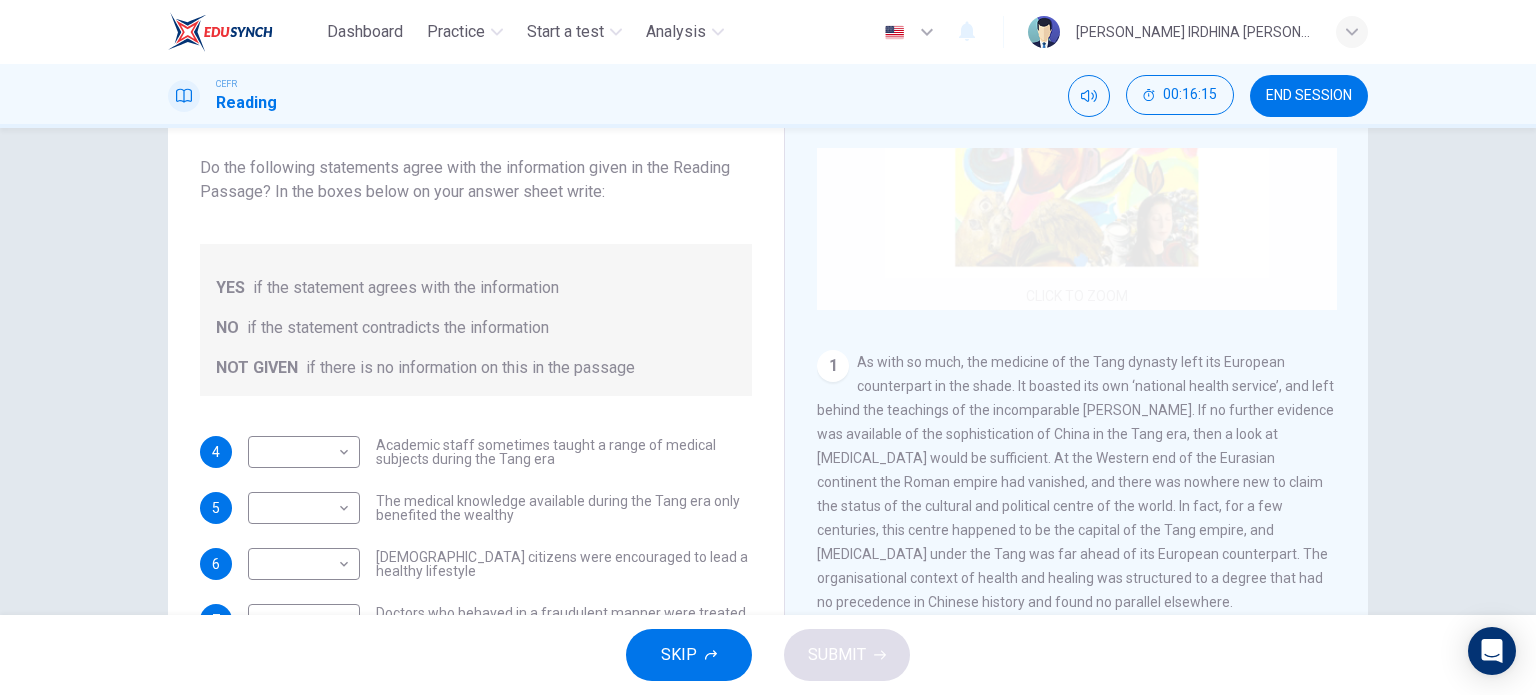 scroll, scrollTop: 218, scrollLeft: 0, axis: vertical 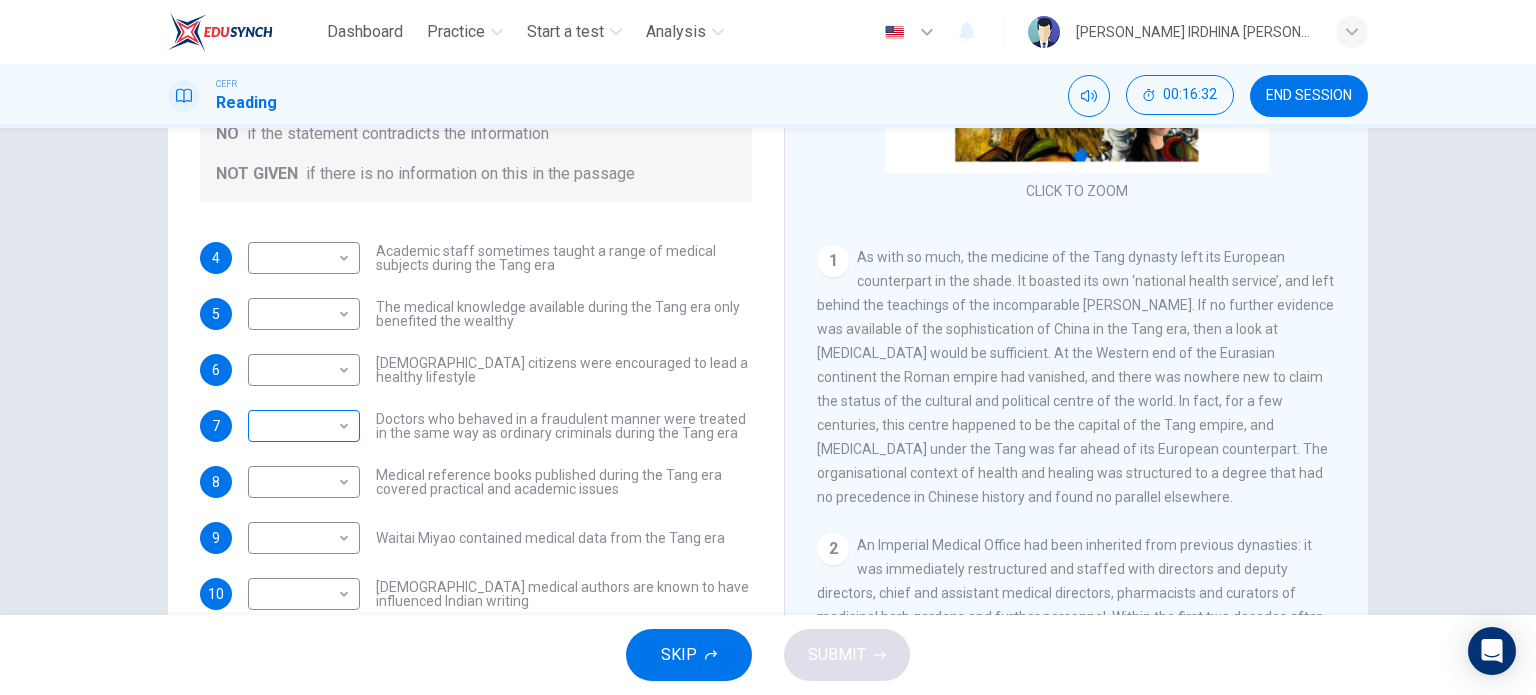 click on "Dashboard Practice Start a test Analysis English en ​ WAN NURIN IRDHINA BINTI WAN AHMAD TARMIZI CEFR Reading 00:16:32 END SESSION Questions 4 - 10 Do the following statements agree with the information given in the Reading Passage?
In the boxes below on your answer sheet write: YES if the statement agrees with the information NO if the statement contradicts the information NOT GIVEN if there is no information on this in the passage 4 ​ ​ Academic staff sometimes taught a range of medical subjects during the Tang era 5 ​ ​ The medical knowledge available during the Tang era only benefited the wealthy 6 ​ ​ Tang citizens were encouraged to lead a healthy lifestyle 7 ​ ​ Doctors who behaved in a fraudulent manner were treated in the same way as ordinary criminals during the Tang era 8 ​ ​ Medical reference books published during the Tang era covered practical and academic issues 9 ​ ​ Waitai Miyao contained medical data from the Tang era 10 ​ ​ The Art of Healing CLICK TO ZOOM 1 2" at bounding box center [768, 347] 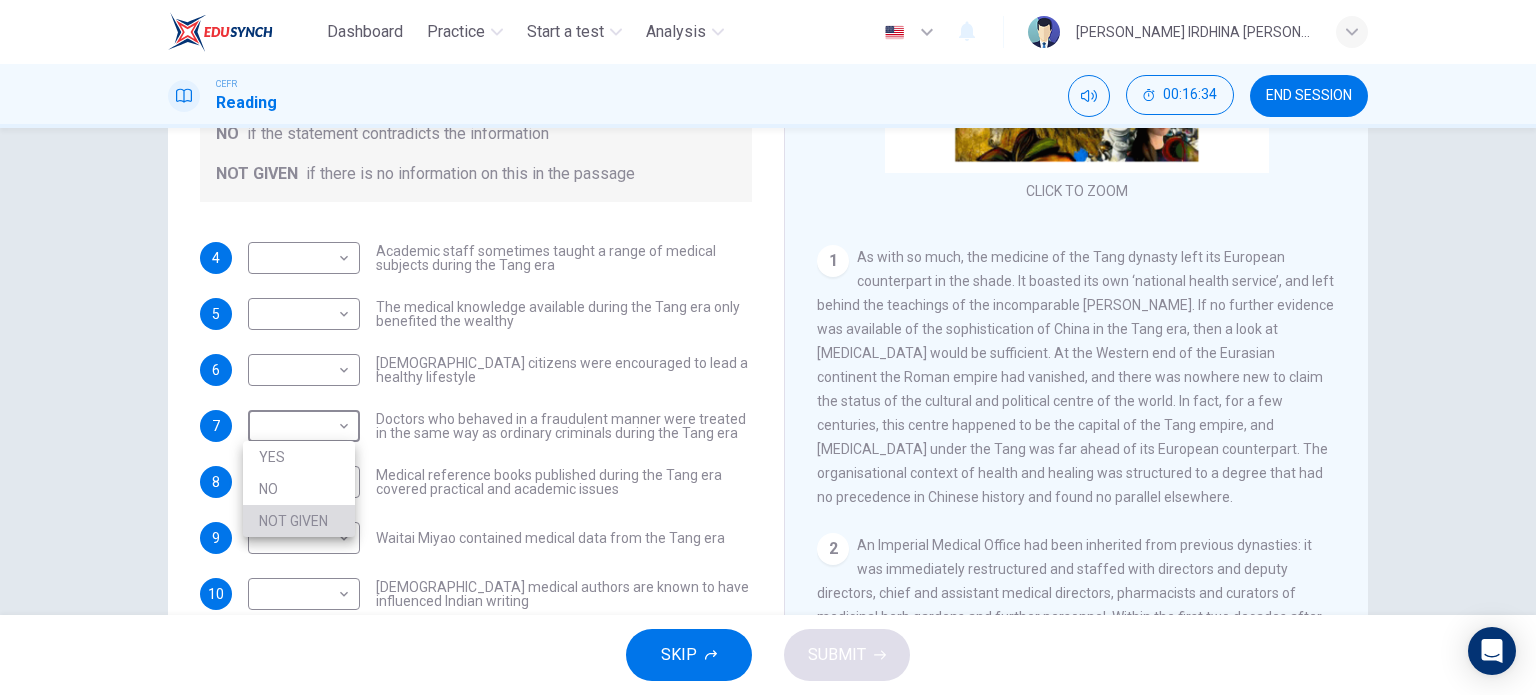 click on "NOT GIVEN" at bounding box center (299, 521) 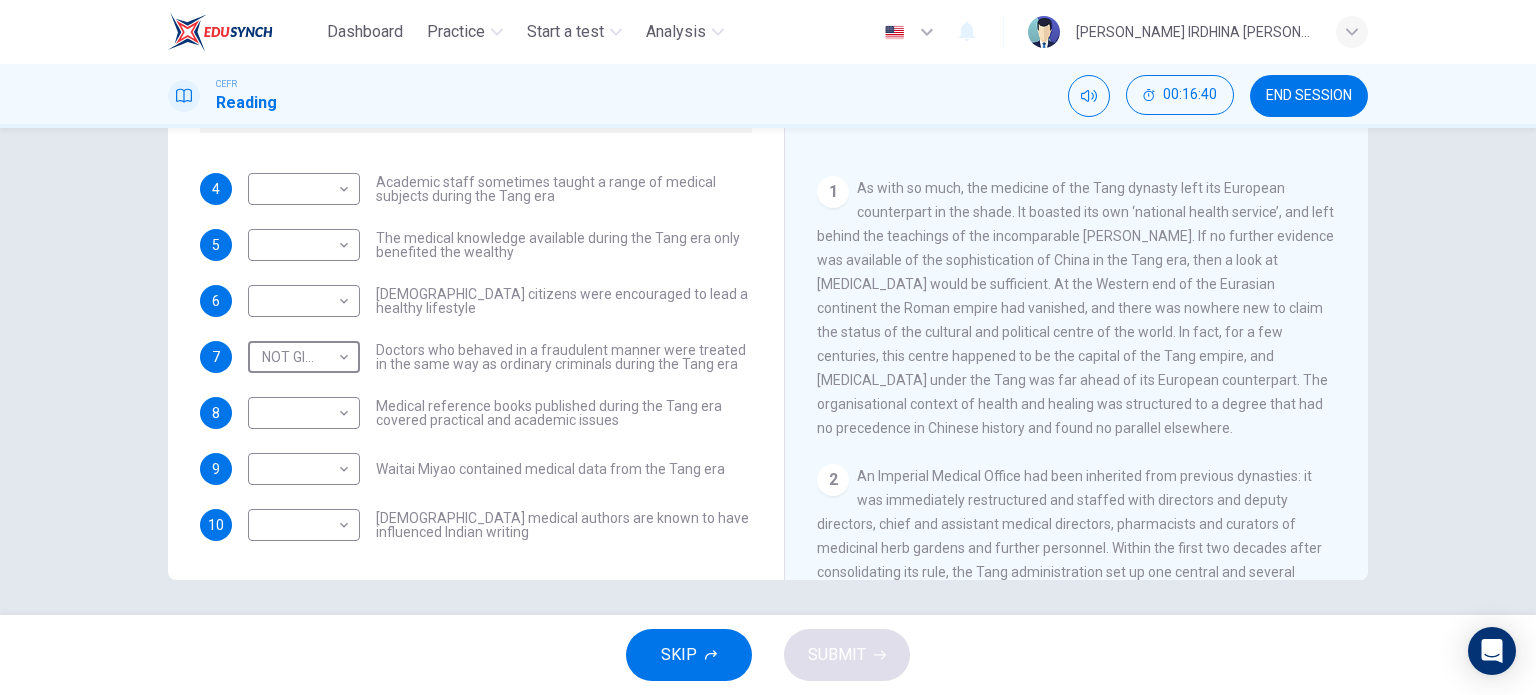 scroll, scrollTop: 282, scrollLeft: 0, axis: vertical 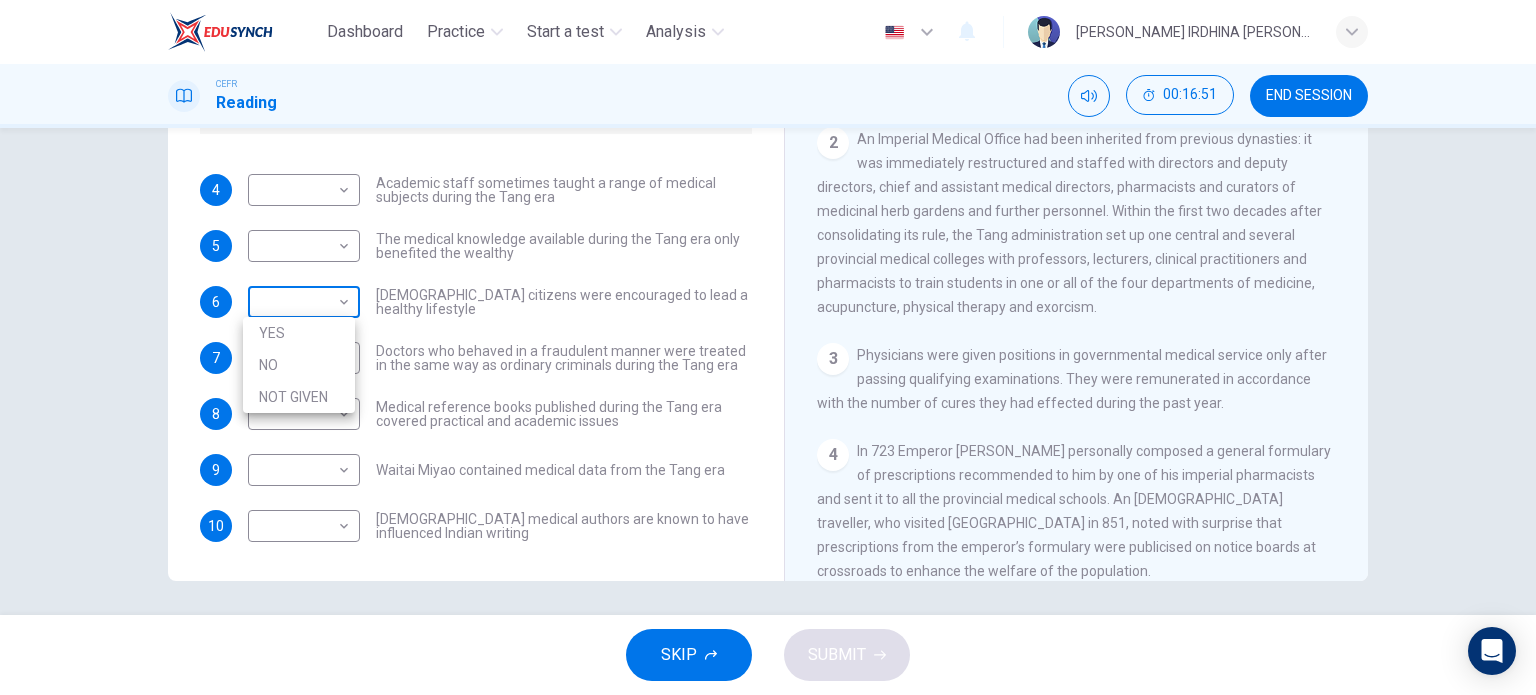 click on "Dashboard Practice Start a test Analysis English en ​ WAN NURIN IRDHINA BINTI WAN AHMAD TARMIZI CEFR Reading 00:16:51 END SESSION Questions 4 - 10 Do the following statements agree with the information given in the Reading Passage?
In the boxes below on your answer sheet write: YES if the statement agrees with the information NO if the statement contradicts the information NOT GIVEN if there is no information on this in the passage 4 ​ ​ Academic staff sometimes taught a range of medical subjects during the Tang era 5 ​ ​ The medical knowledge available during the Tang era only benefited the wealthy 6 ​ ​ Tang citizens were encouraged to lead a healthy lifestyle 7 NOT GIVEN NOT GIVEN ​ Doctors who behaved in a fraudulent manner were treated in the same way as ordinary criminals during the Tang era 8 ​ ​ Medical reference books published during the Tang era covered practical and academic issues 9 ​ ​ Waitai Miyao contained medical data from the Tang era 10 ​ ​ The Art of Healing 1" at bounding box center [768, 347] 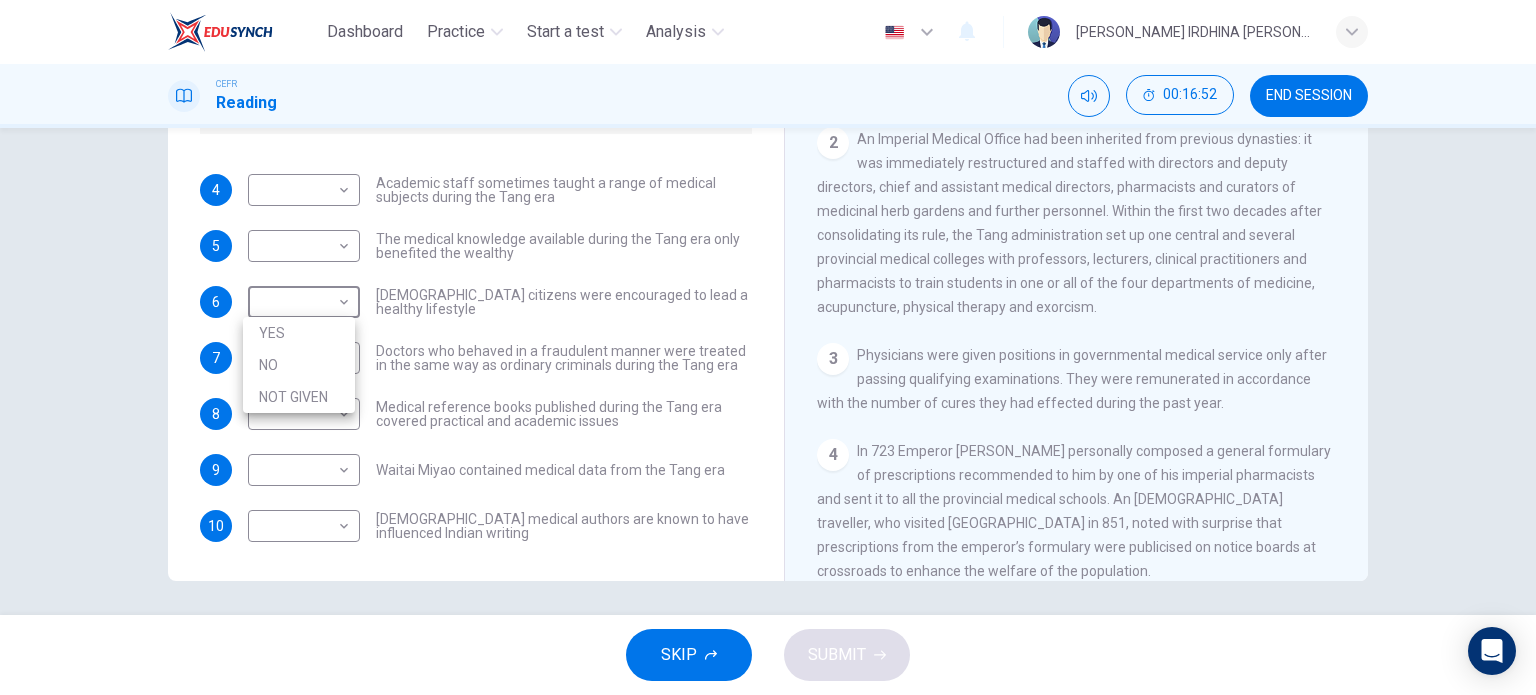 click at bounding box center [768, 347] 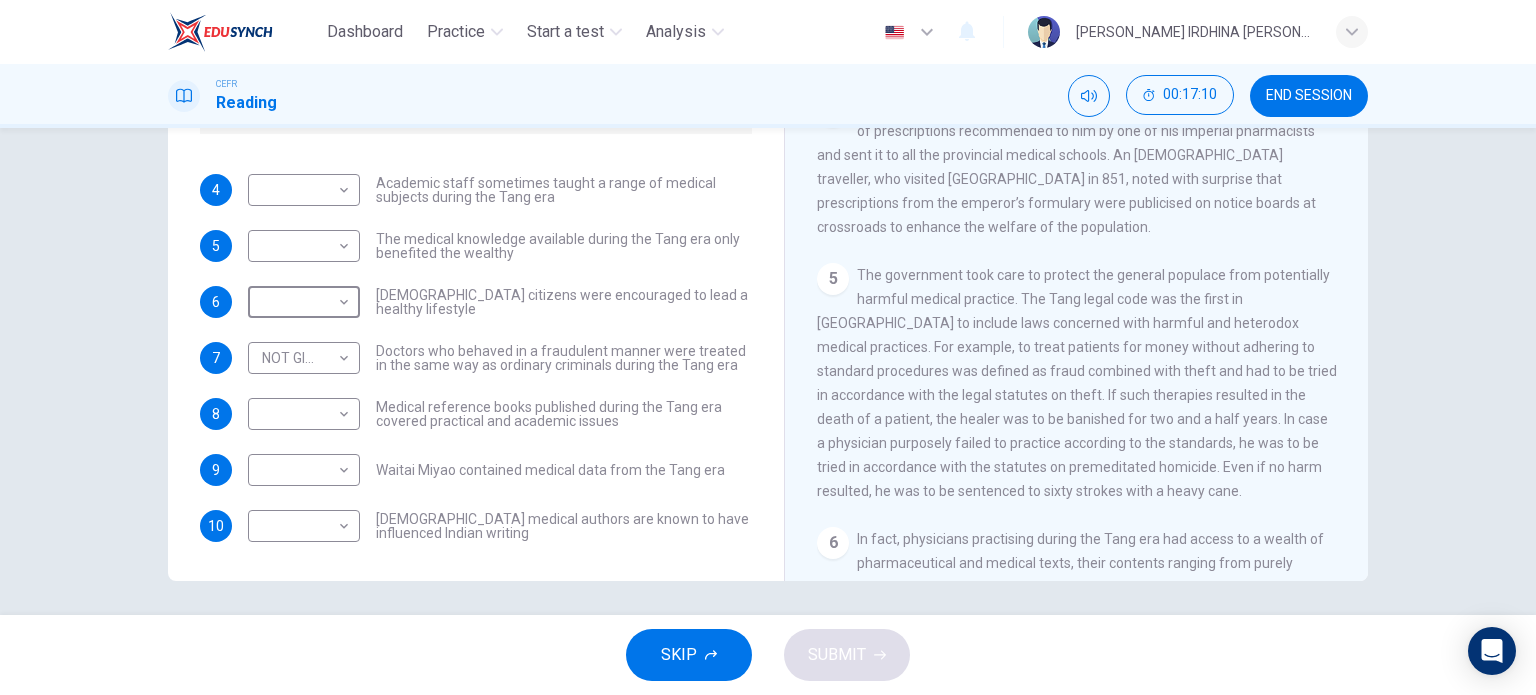 scroll, scrollTop: 902, scrollLeft: 0, axis: vertical 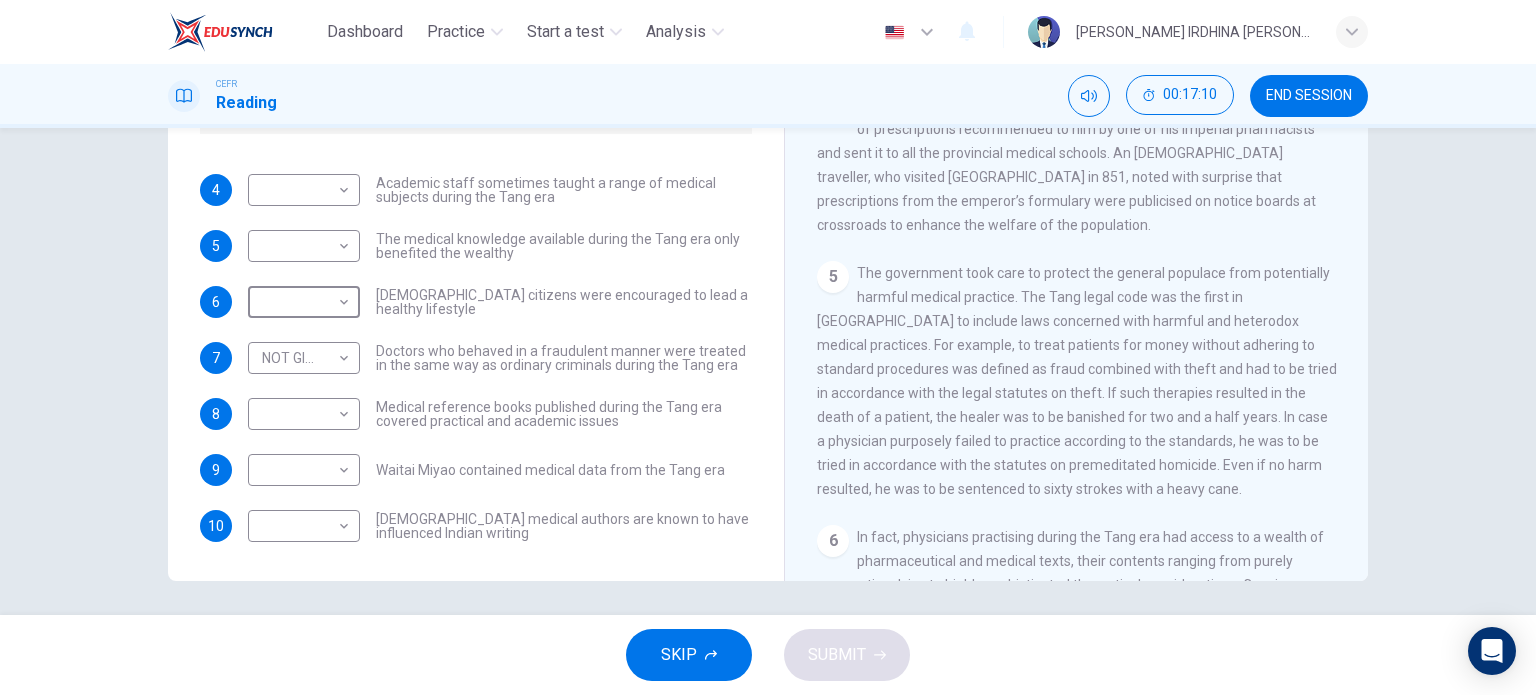 click on "The government took care to protect the general populace from potentially harmful medical practice. The Tang legal code was the first in China to include laws concerned with harmful and heterodox medical practices. For example, to treat patients for money without adhering to standard procedures was defined as fraud combined with theft and had to be tried in accordance with the legal statutes on theft. If such therapies resulted in the death of a patient, the healer was to be banished for two and a half years. In case a physician purposely failed to practice according to the standards, he was to be tried in accordance with the statutes on premeditated homicide. Even if no harm resulted, he was
to be sentenced to sixty strokes with a heavy cane." at bounding box center (1077, 381) 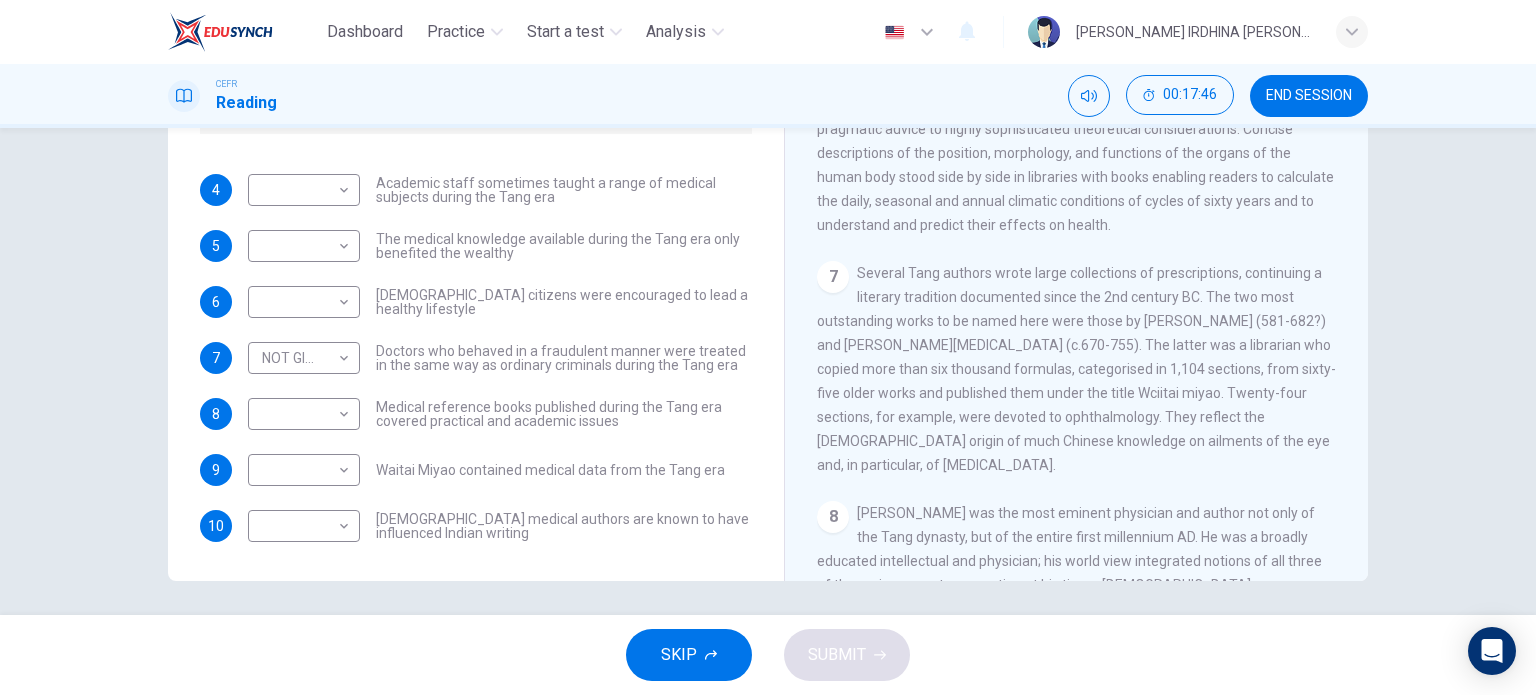 scroll, scrollTop: 1364, scrollLeft: 0, axis: vertical 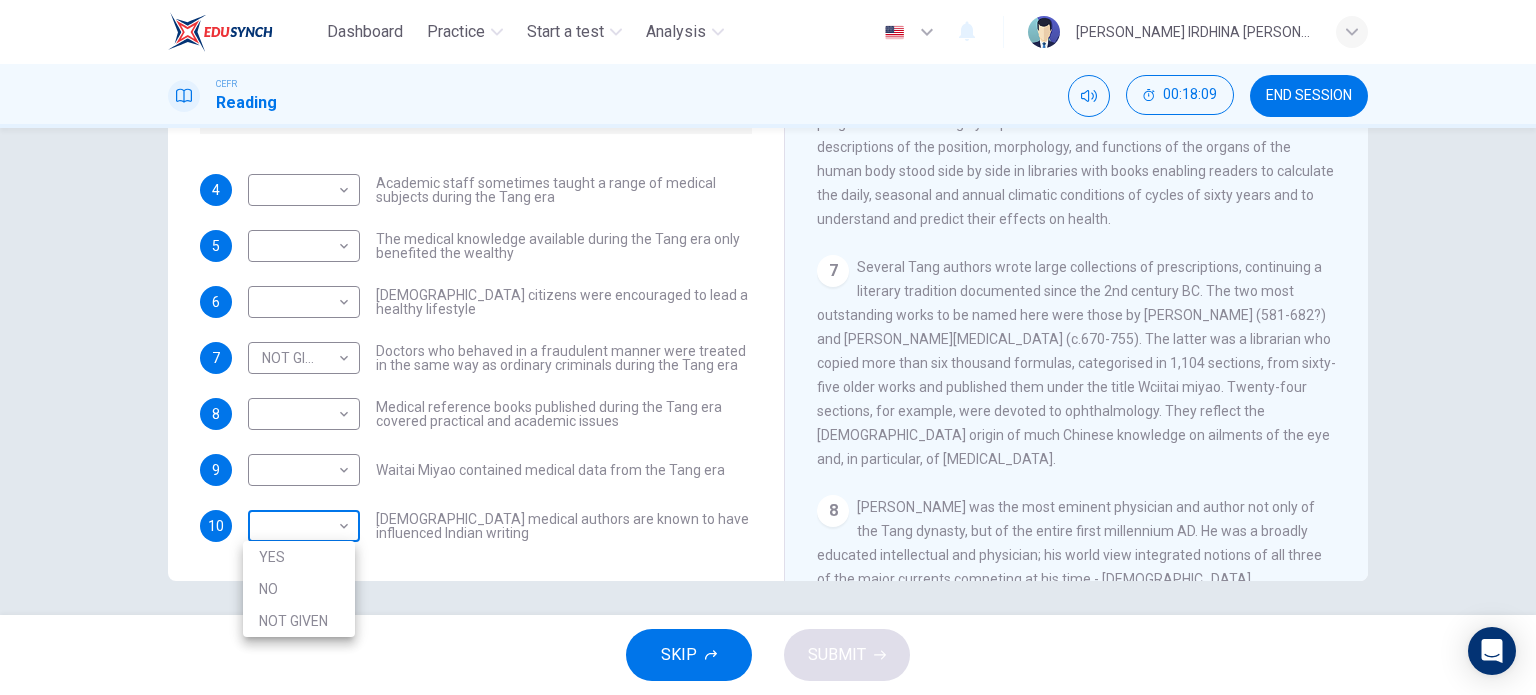 click on "Dashboard Practice Start a test Analysis English en ​ WAN NURIN IRDHINA BINTI WAN AHMAD TARMIZI CEFR Reading 00:18:09 END SESSION Questions 4 - 10 Do the following statements agree with the information given in the Reading Passage?
In the boxes below on your answer sheet write: YES if the statement agrees with the information NO if the statement contradicts the information NOT GIVEN if there is no information on this in the passage 4 ​ ​ Academic staff sometimes taught a range of medical subjects during the Tang era 5 ​ ​ The medical knowledge available during the Tang era only benefited the wealthy 6 ​ ​ Tang citizens were encouraged to lead a healthy lifestyle 7 NOT GIVEN NOT GIVEN ​ Doctors who behaved in a fraudulent manner were treated in the same way as ordinary criminals during the Tang era 8 ​ ​ Medical reference books published during the Tang era covered practical and academic issues 9 ​ ​ Waitai Miyao contained medical data from the Tang era 10 ​ ​ The Art of Healing 1" at bounding box center [768, 347] 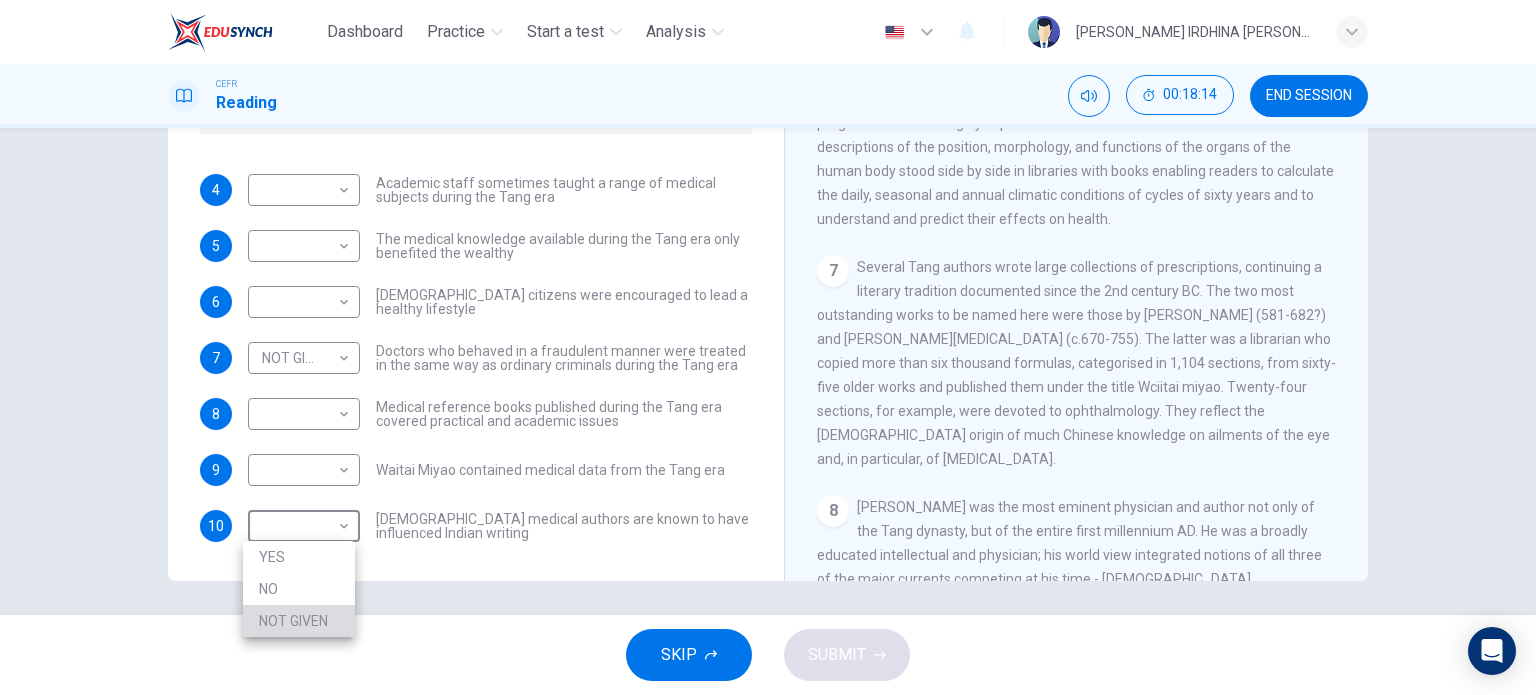 click on "NOT GIVEN" at bounding box center (299, 621) 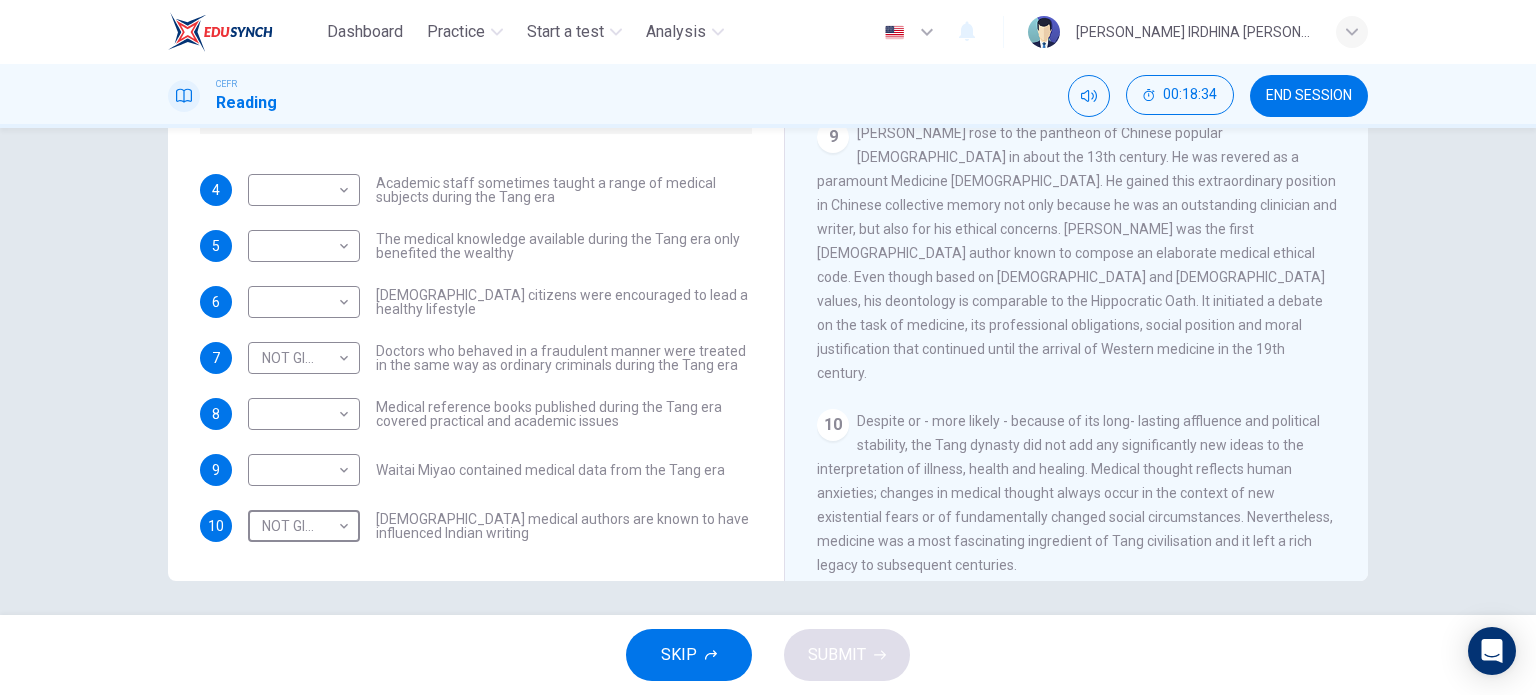 scroll, scrollTop: 2037, scrollLeft: 0, axis: vertical 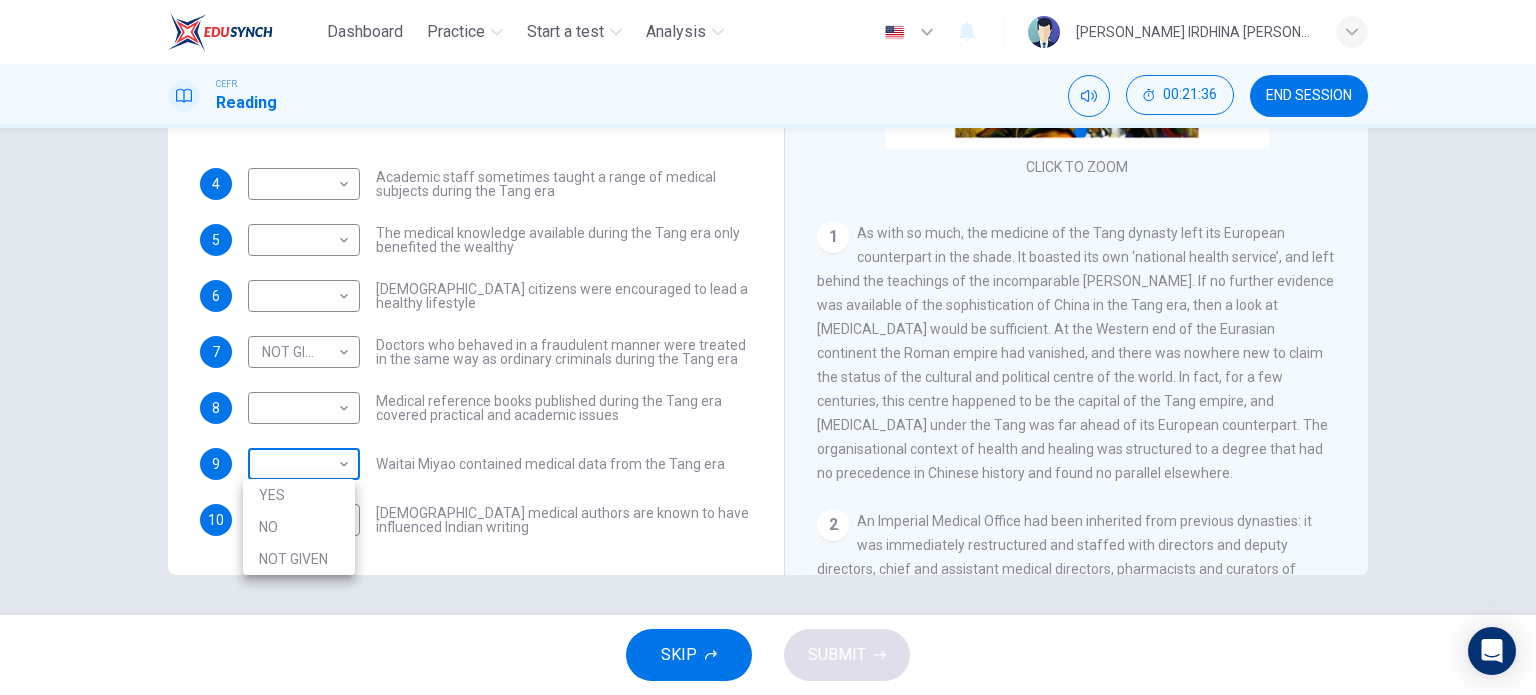 click on "Dashboard Practice Start a test Analysis English en ​ WAN NURIN IRDHINA BINTI WAN AHMAD TARMIZI CEFR Reading 00:21:36 END SESSION Questions 4 - 10 Do the following statements agree with the information given in the Reading Passage?
In the boxes below on your answer sheet write: YES if the statement agrees with the information NO if the statement contradicts the information NOT GIVEN if there is no information on this in the passage 4 ​ ​ Academic staff sometimes taught a range of medical subjects during the Tang era 5 ​ ​ The medical knowledge available during the Tang era only benefited the wealthy 6 ​ ​ Tang citizens were encouraged to lead a healthy lifestyle 7 NOT GIVEN NOT GIVEN ​ Doctors who behaved in a fraudulent manner were treated in the same way as ordinary criminals during the Tang era 8 ​ ​ Medical reference books published during the Tang era covered practical and academic issues 9 ​ ​ Waitai Miyao contained medical data from the Tang era 10 NOT GIVEN NOT GIVEN ​ 1 2 3" at bounding box center [768, 347] 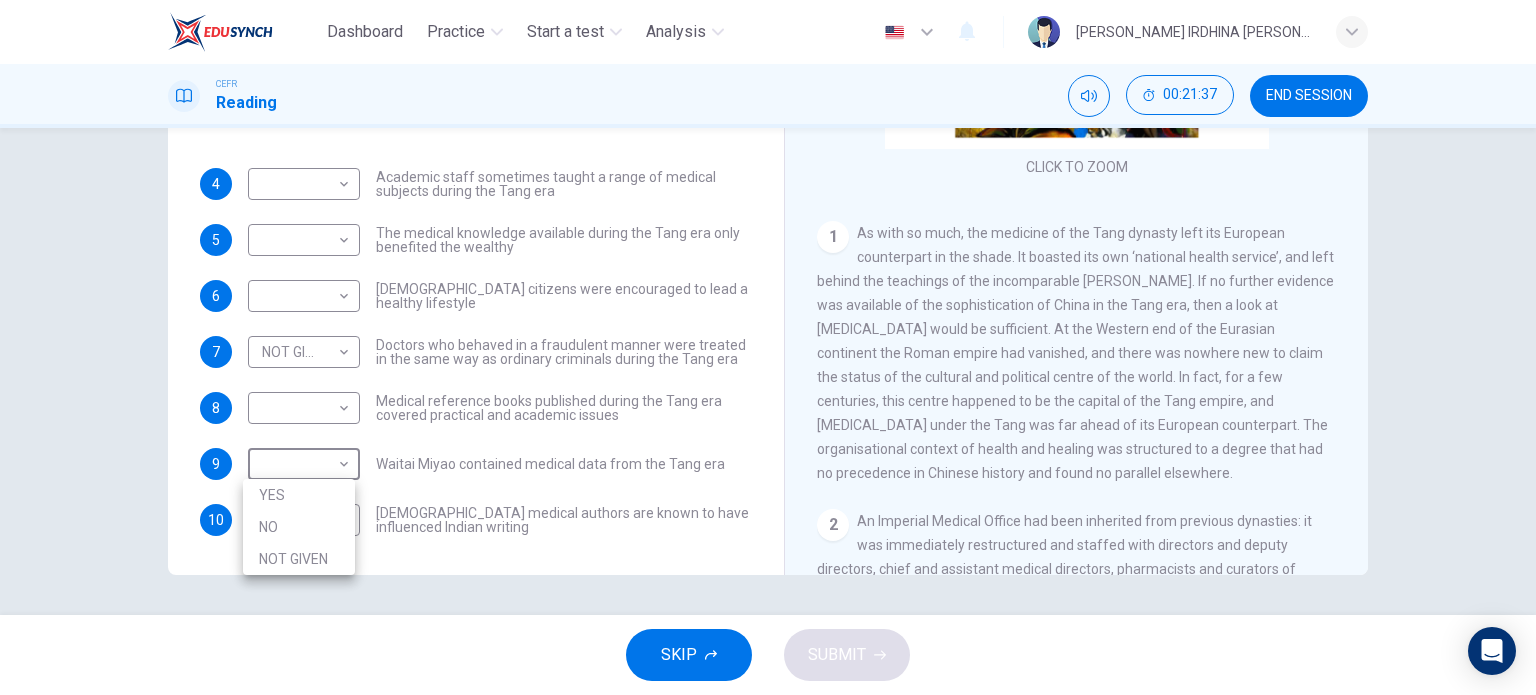 click on "YES" at bounding box center [299, 495] 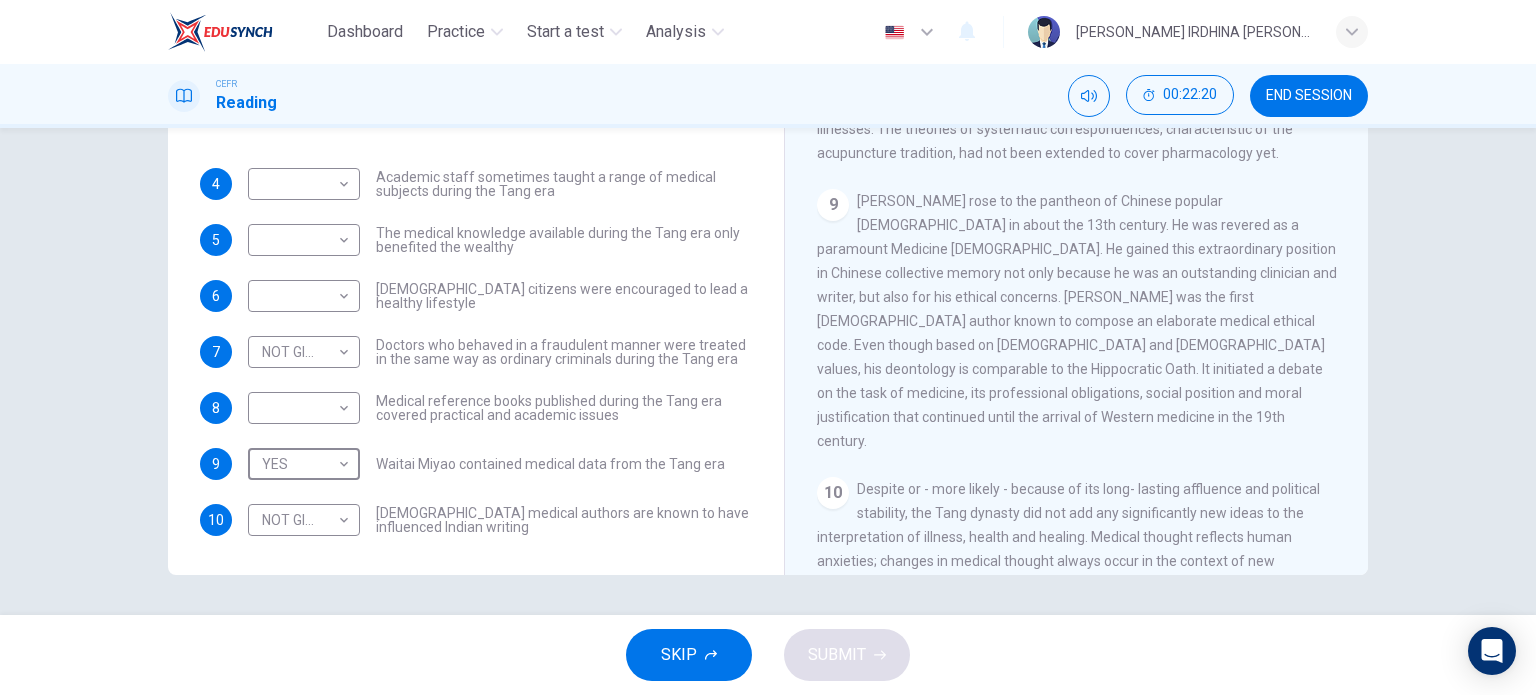 scroll, scrollTop: 2037, scrollLeft: 0, axis: vertical 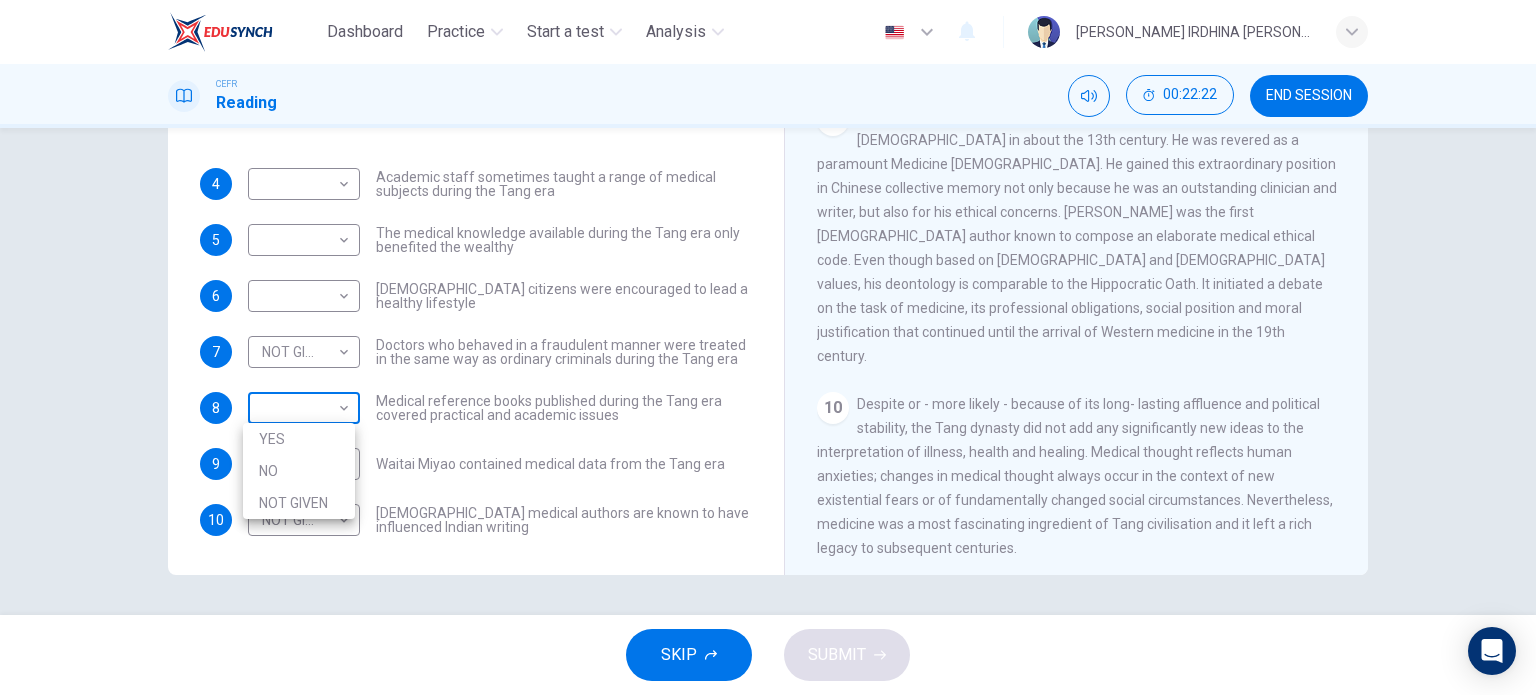 click on "Dashboard Practice Start a test Analysis English en ​ WAN NURIN IRDHINA BINTI WAN AHMAD TARMIZI CEFR Reading 00:22:22 END SESSION Questions 4 - 10 Do the following statements agree with the information given in the Reading Passage?
In the boxes below on your answer sheet write: YES if the statement agrees with the information NO if the statement contradicts the information NOT GIVEN if there is no information on this in the passage 4 ​ ​ Academic staff sometimes taught a range of medical subjects during the Tang era 5 ​ ​ The medical knowledge available during the Tang era only benefited the wealthy 6 ​ ​ Tang citizens were encouraged to lead a healthy lifestyle 7 NOT GIVEN NOT GIVEN ​ Doctors who behaved in a fraudulent manner were treated in the same way as ordinary criminals during the Tang era 8 ​ ​ Medical reference books published during the Tang era covered practical and academic issues 9 YES YES ​ Waitai Miyao contained medical data from the Tang era 10 NOT GIVEN NOT GIVEN ​ 1" at bounding box center (768, 347) 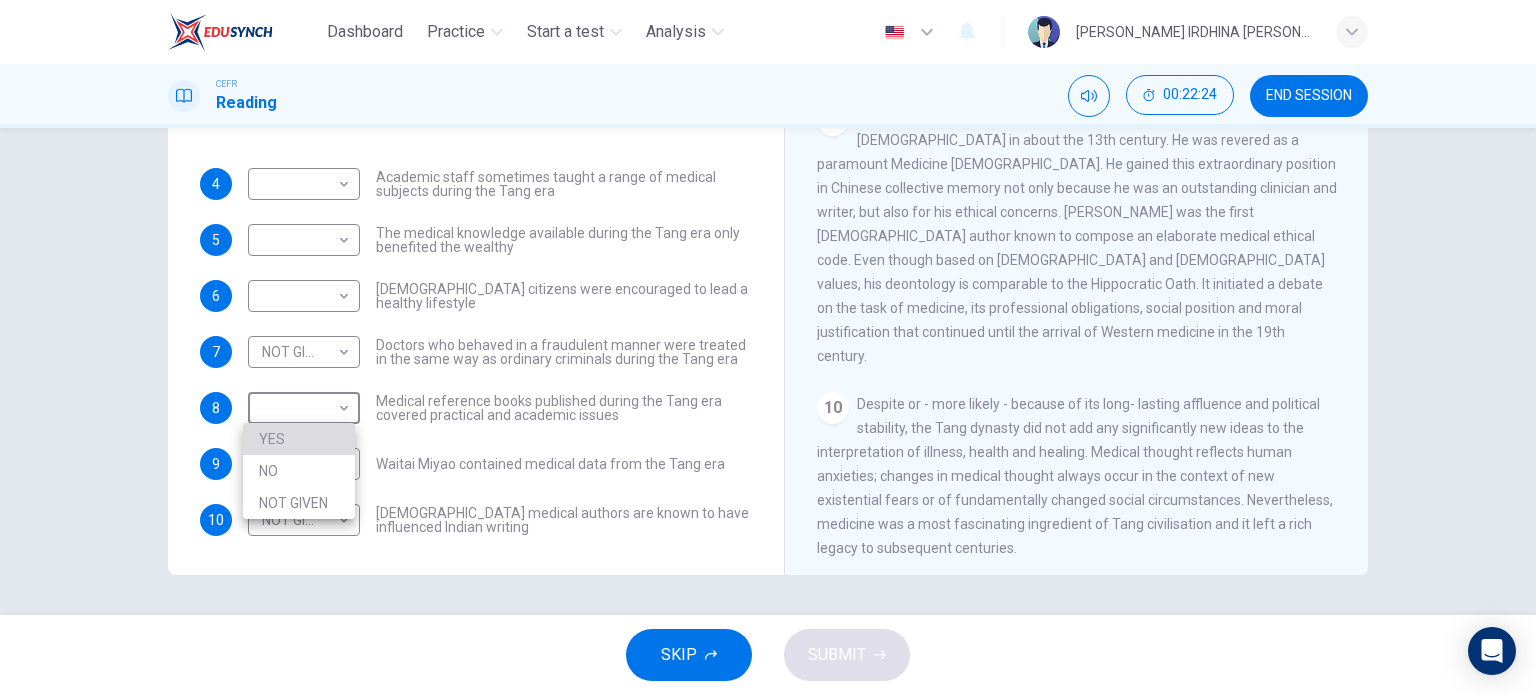 click on "YES" at bounding box center [299, 439] 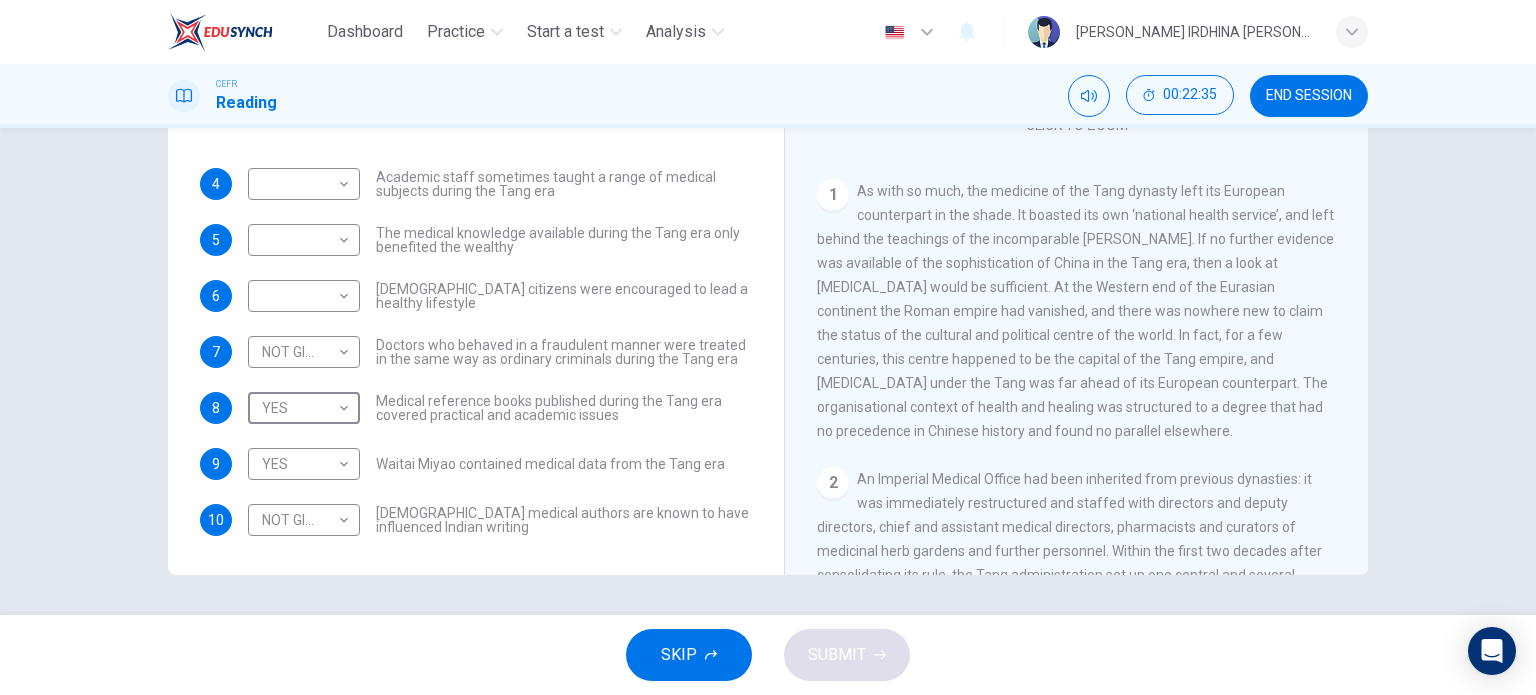 scroll, scrollTop: 212, scrollLeft: 0, axis: vertical 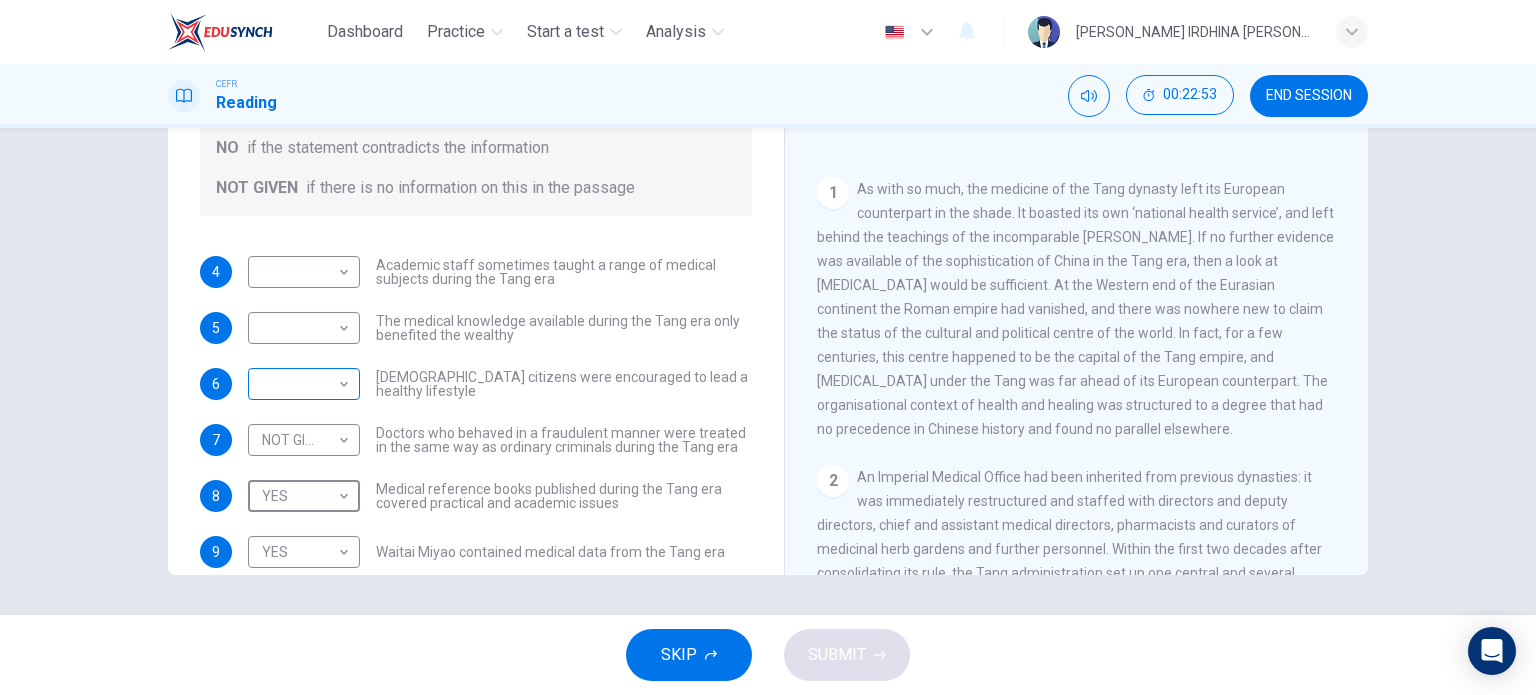 click on "Dashboard Practice Start a test Analysis English en ​ WAN NURIN IRDHINA BINTI WAN AHMAD TARMIZI CEFR Reading 00:22:53 END SESSION Questions 4 - 10 Do the following statements agree with the information given in the Reading Passage?
In the boxes below on your answer sheet write: YES if the statement agrees with the information NO if the statement contradicts the information NOT GIVEN if there is no information on this in the passage 4 ​ ​ Academic staff sometimes taught a range of medical subjects during the Tang era 5 ​ ​ The medical knowledge available during the Tang era only benefited the wealthy 6 ​ ​ Tang citizens were encouraged to lead a healthy lifestyle 7 NOT GIVEN NOT GIVEN ​ Doctors who behaved in a fraudulent manner were treated in the same way as ordinary criminals during the Tang era 8 YES YES ​ Medical reference books published during the Tang era covered practical and academic issues 9 YES YES ​ Waitai Miyao contained medical data from the Tang era 10 NOT GIVEN NOT GIVEN 1" at bounding box center [768, 347] 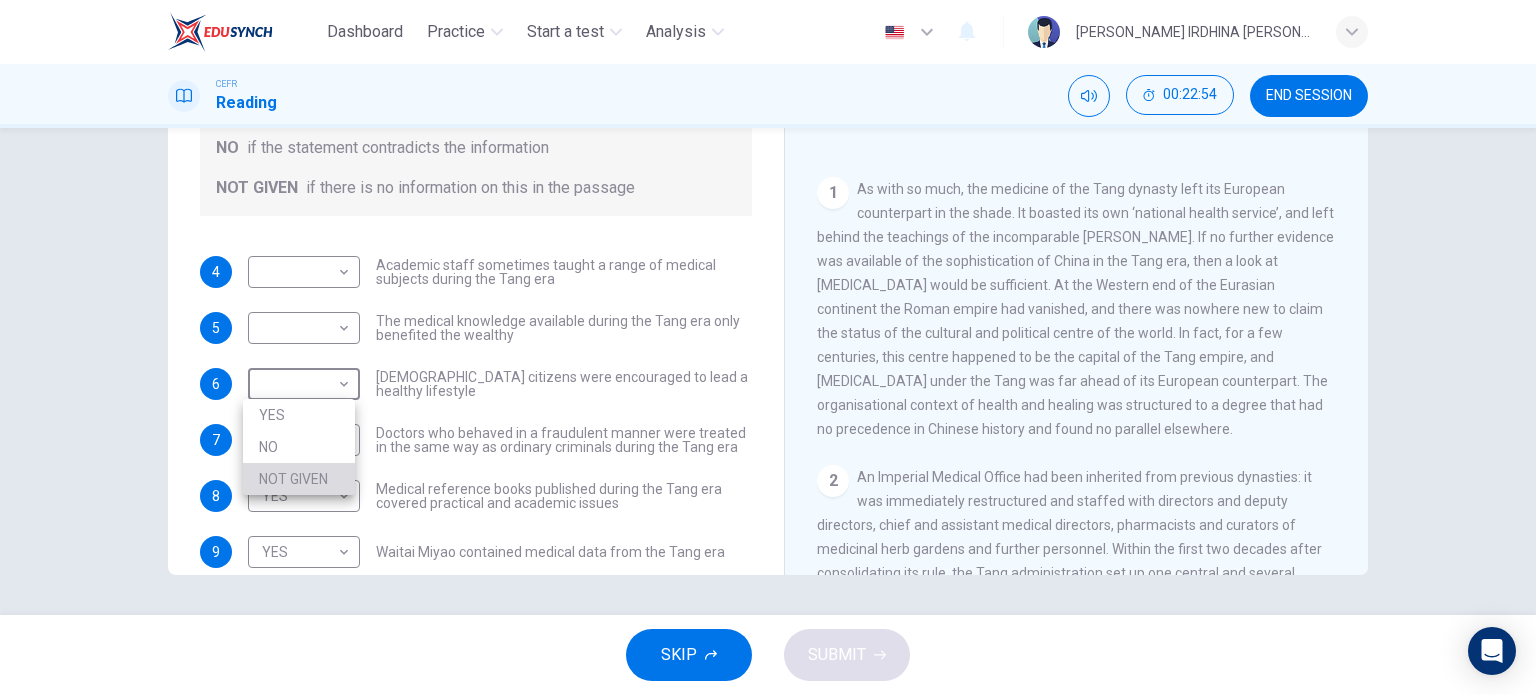 click on "NOT GIVEN" at bounding box center [299, 479] 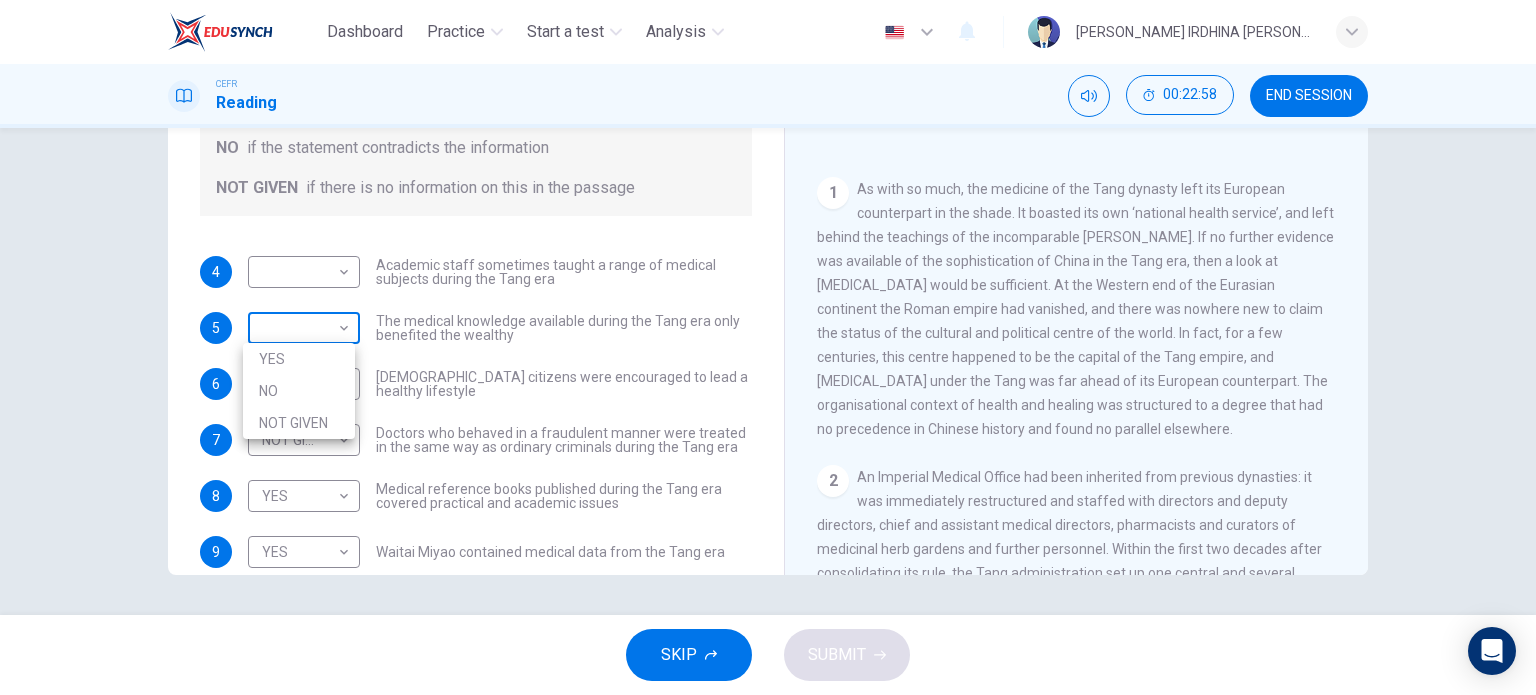click on "Dashboard Practice Start a test Analysis English en ​ WAN NURIN IRDHINA BINTI WAN AHMAD TARMIZI CEFR Reading 00:22:58 END SESSION Questions 4 - 10 Do the following statements agree with the information given in the Reading Passage?
In the boxes below on your answer sheet write: YES if the statement agrees with the information NO if the statement contradicts the information NOT GIVEN if there is no information on this in the passage 4 ​ ​ Academic staff sometimes taught a range of medical subjects during the Tang era 5 ​ ​ The medical knowledge available during the Tang era only benefited the wealthy 6 NOT GIVEN NOT GIVEN ​ Tang citizens were encouraged to lead a healthy lifestyle 7 NOT GIVEN NOT GIVEN ​ Doctors who behaved in a fraudulent manner were treated in the same way as ordinary criminals during the Tang era 8 YES YES ​ Medical reference books published during the Tang era covered practical and academic issues 9 YES YES ​ Waitai Miyao contained medical data from the Tang era 10 ​ 1" at bounding box center [768, 347] 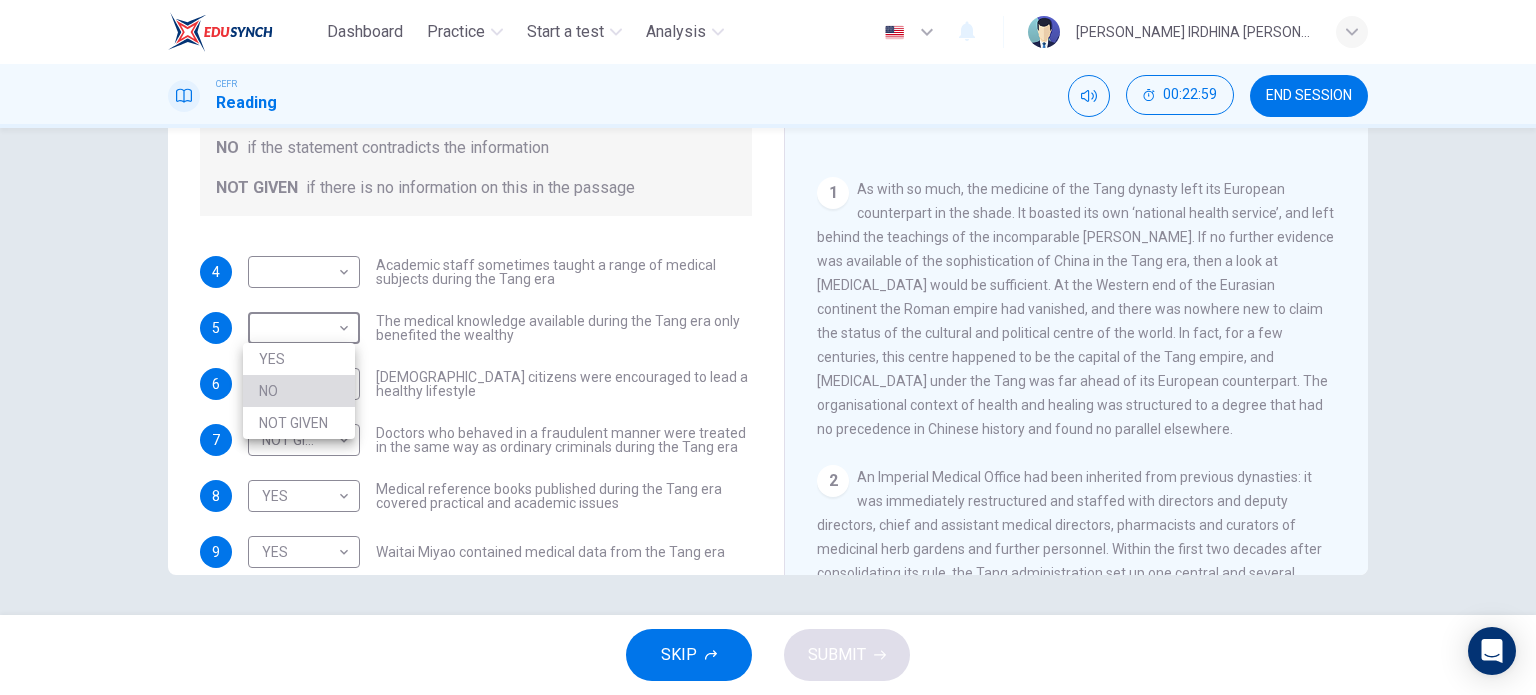 click on "NO" at bounding box center (299, 391) 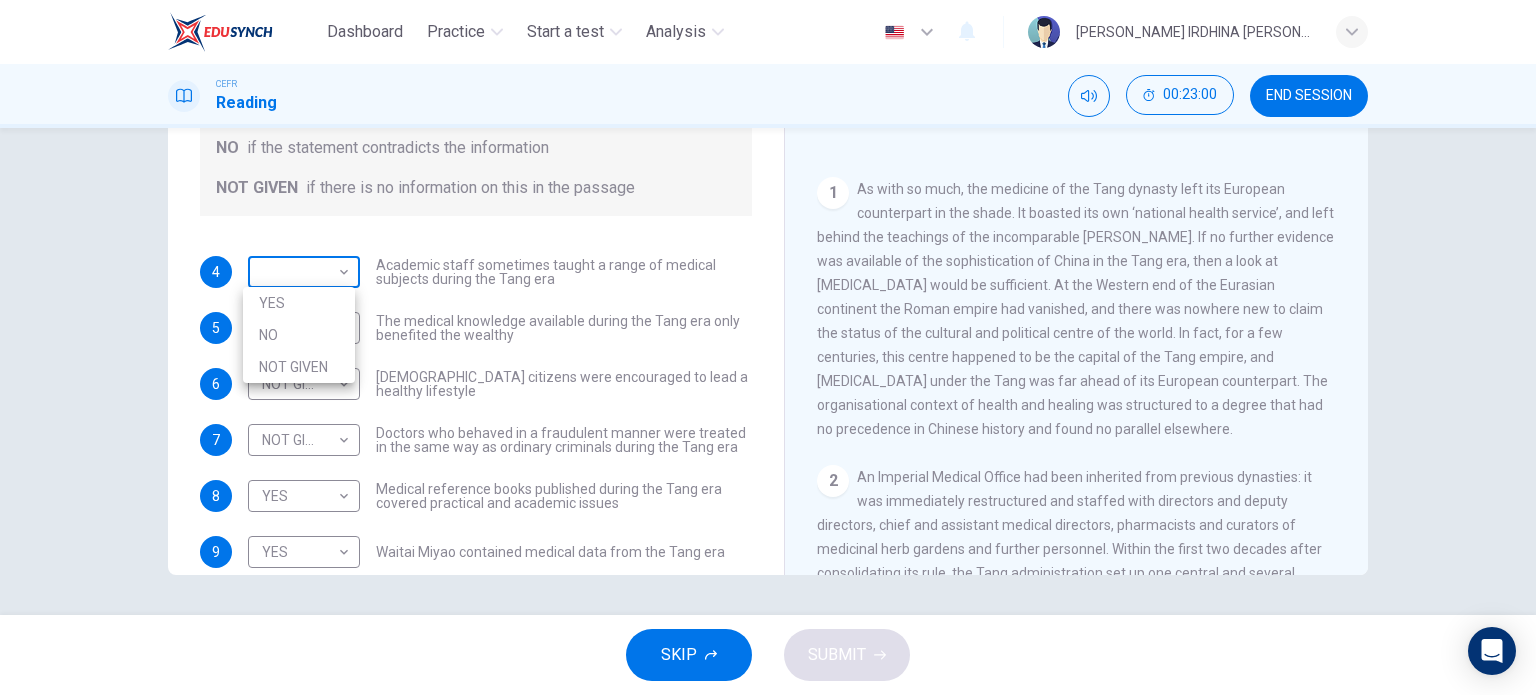 click on "Dashboard Practice Start a test Analysis English en ​ WAN NURIN IRDHINA BINTI WAN AHMAD TARMIZI CEFR Reading 00:23:00 END SESSION Questions 4 - 10 Do the following statements agree with the information given in the Reading Passage?
In the boxes below on your answer sheet write: YES if the statement agrees with the information NO if the statement contradicts the information NOT GIVEN if there is no information on this in the passage 4 ​ ​ Academic staff sometimes taught a range of medical subjects during the Tang era 5 NO NO ​ The medical knowledge available during the Tang era only benefited the wealthy 6 NOT GIVEN NOT GIVEN ​ Tang citizens were encouraged to lead a healthy lifestyle 7 NOT GIVEN NOT GIVEN ​ Doctors who behaved in a fraudulent manner were treated in the same way as ordinary criminals during the Tang era 8 YES YES ​ Medical reference books published during the Tang era covered practical and academic issues 9 YES YES ​ Waitai Miyao contained medical data from the Tang era 10 ​" at bounding box center (768, 347) 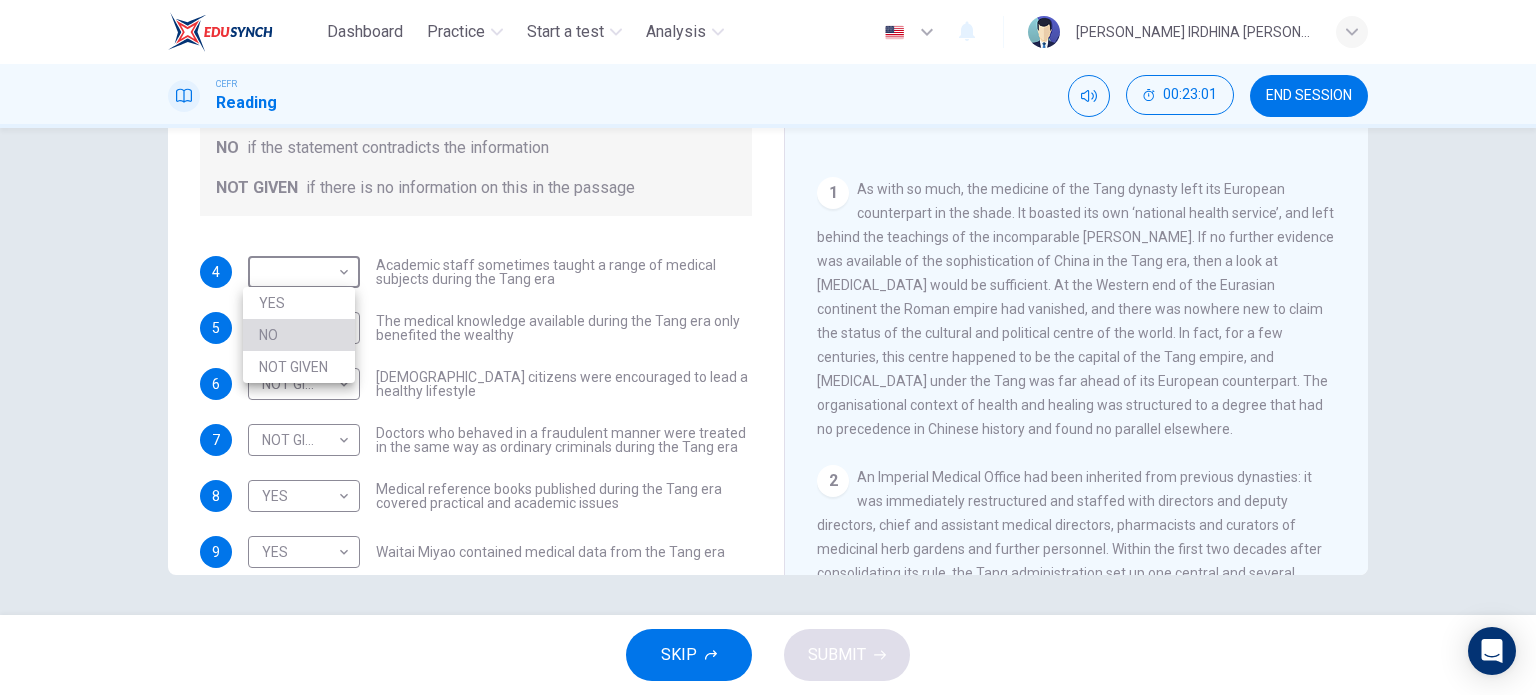 click on "NO" at bounding box center (299, 335) 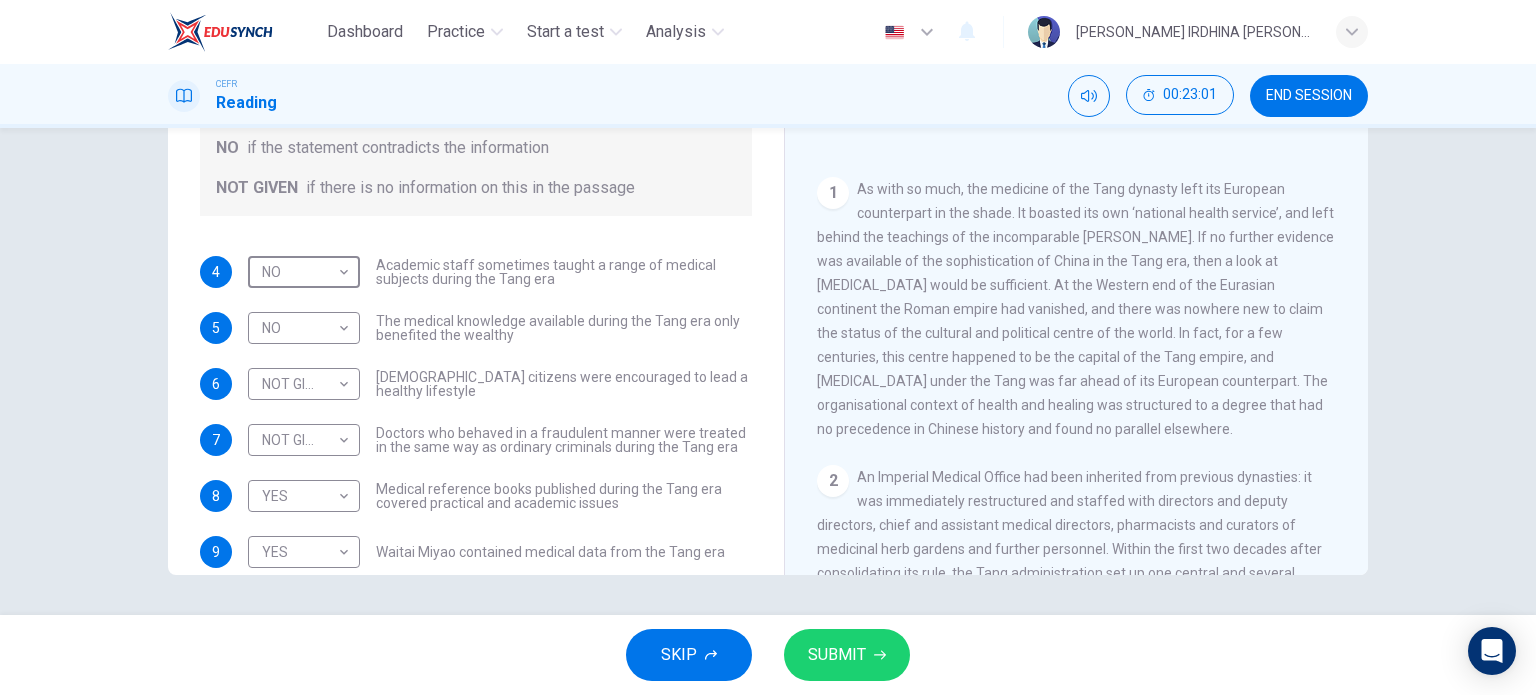 scroll, scrollTop: 0, scrollLeft: 0, axis: both 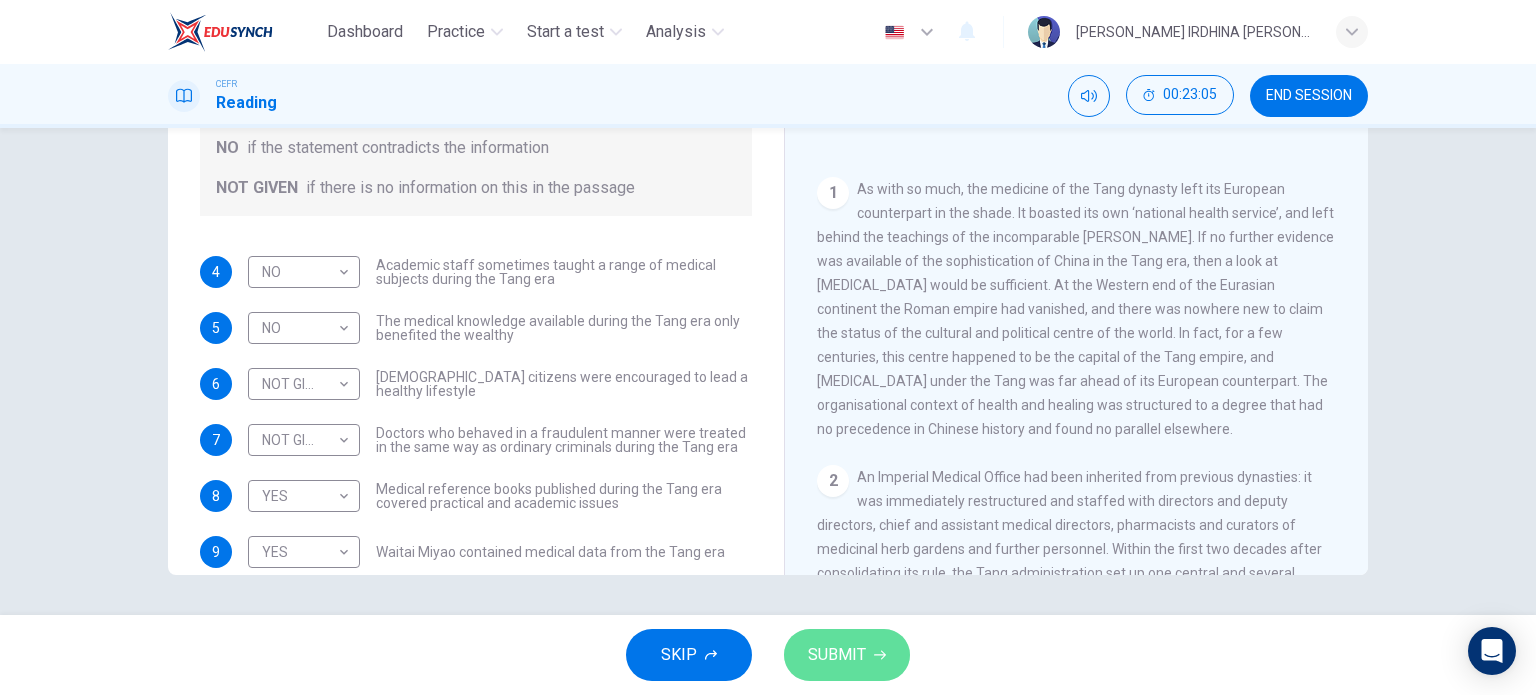 click on "SUBMIT" at bounding box center (837, 655) 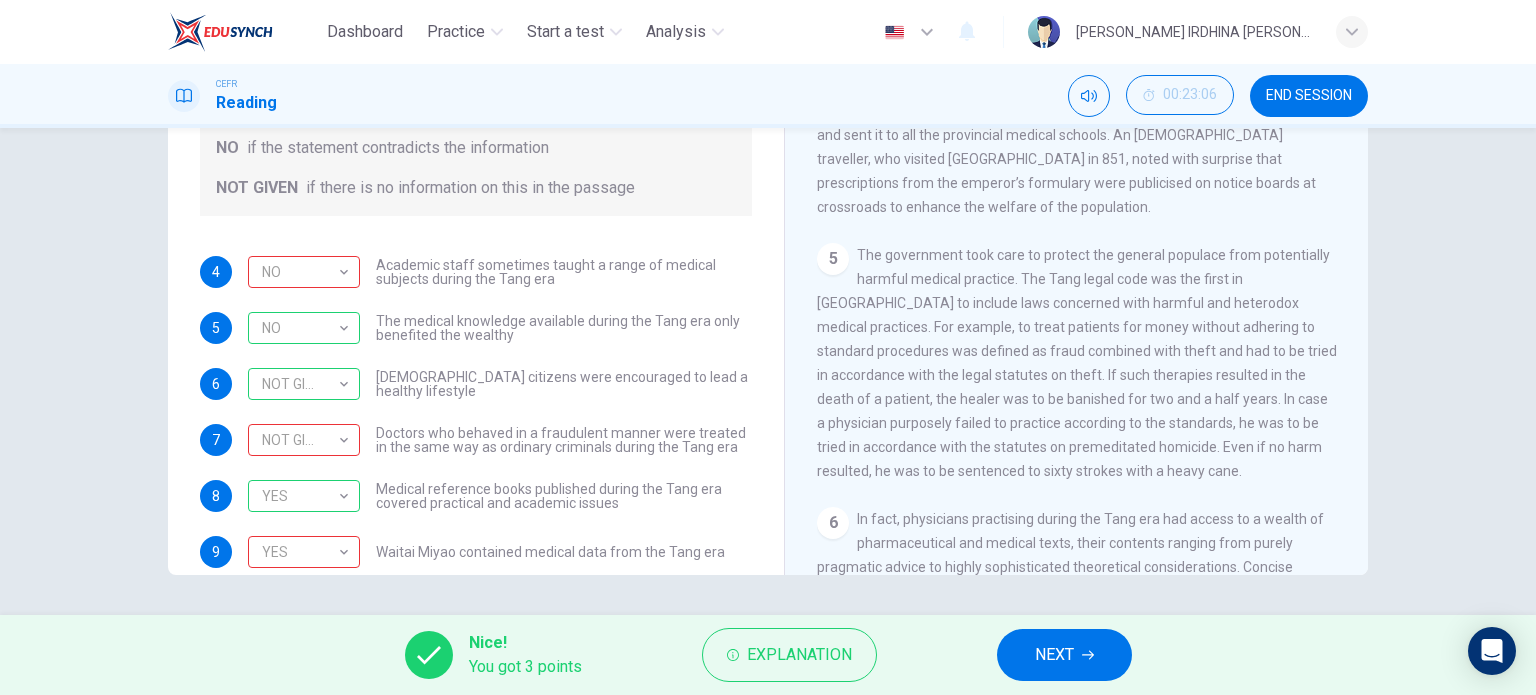 scroll, scrollTop: 916, scrollLeft: 0, axis: vertical 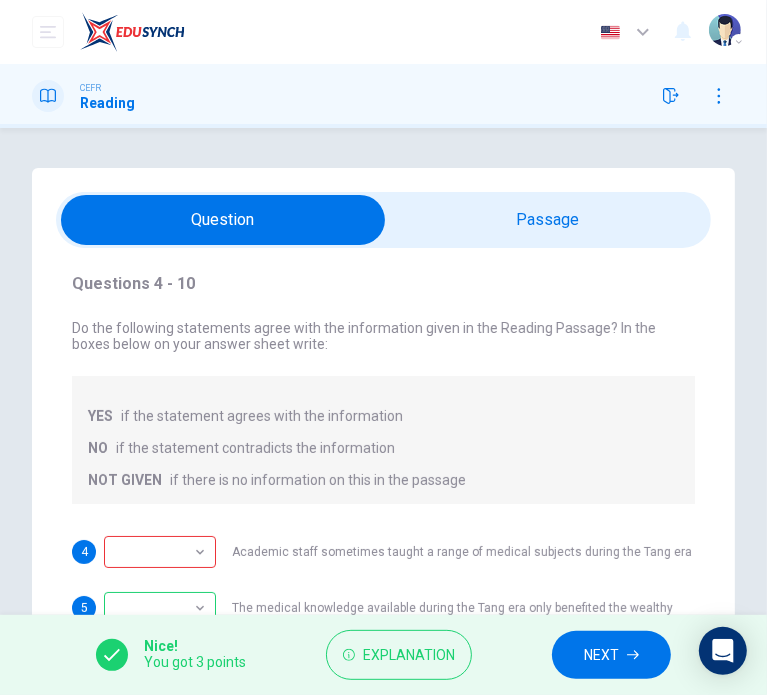 click at bounding box center (223, 220) 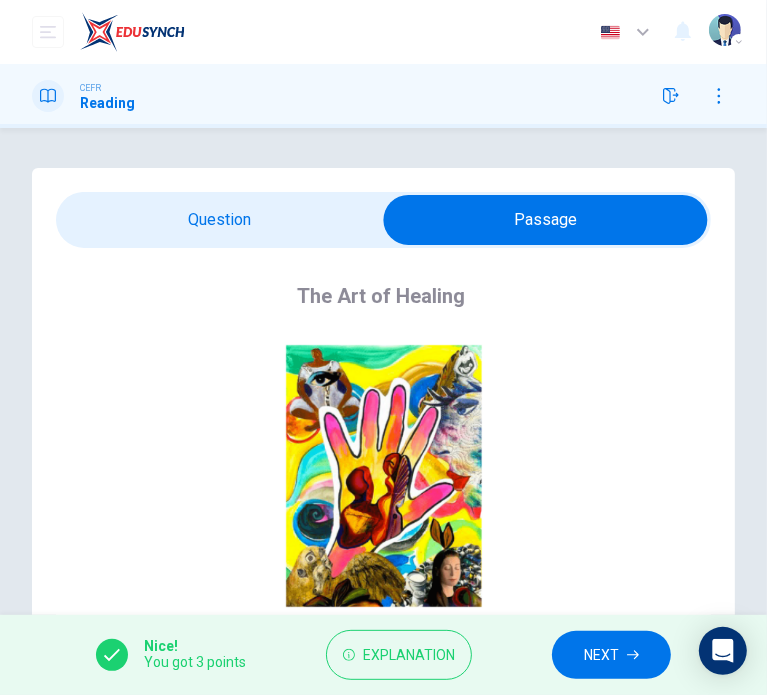 scroll, scrollTop: 175, scrollLeft: 0, axis: vertical 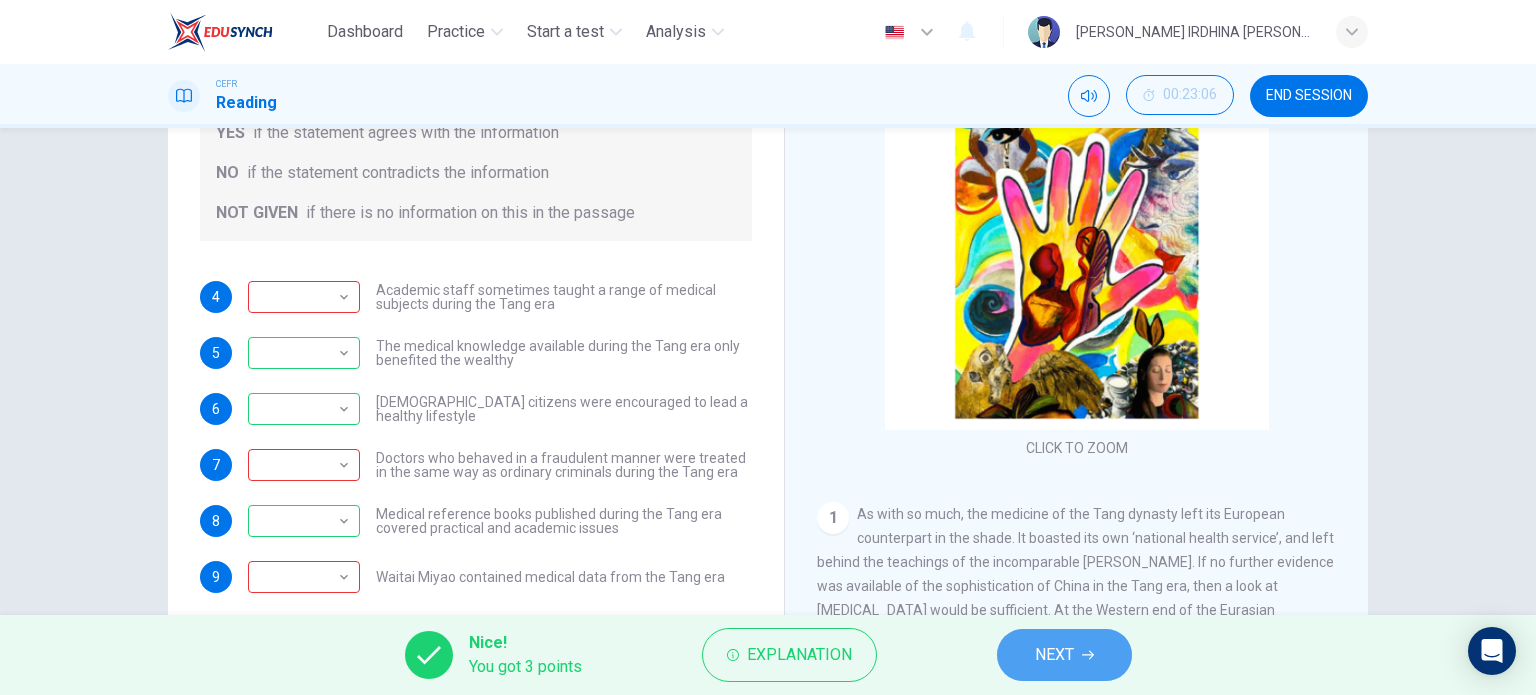 click on "NEXT" at bounding box center (1054, 655) 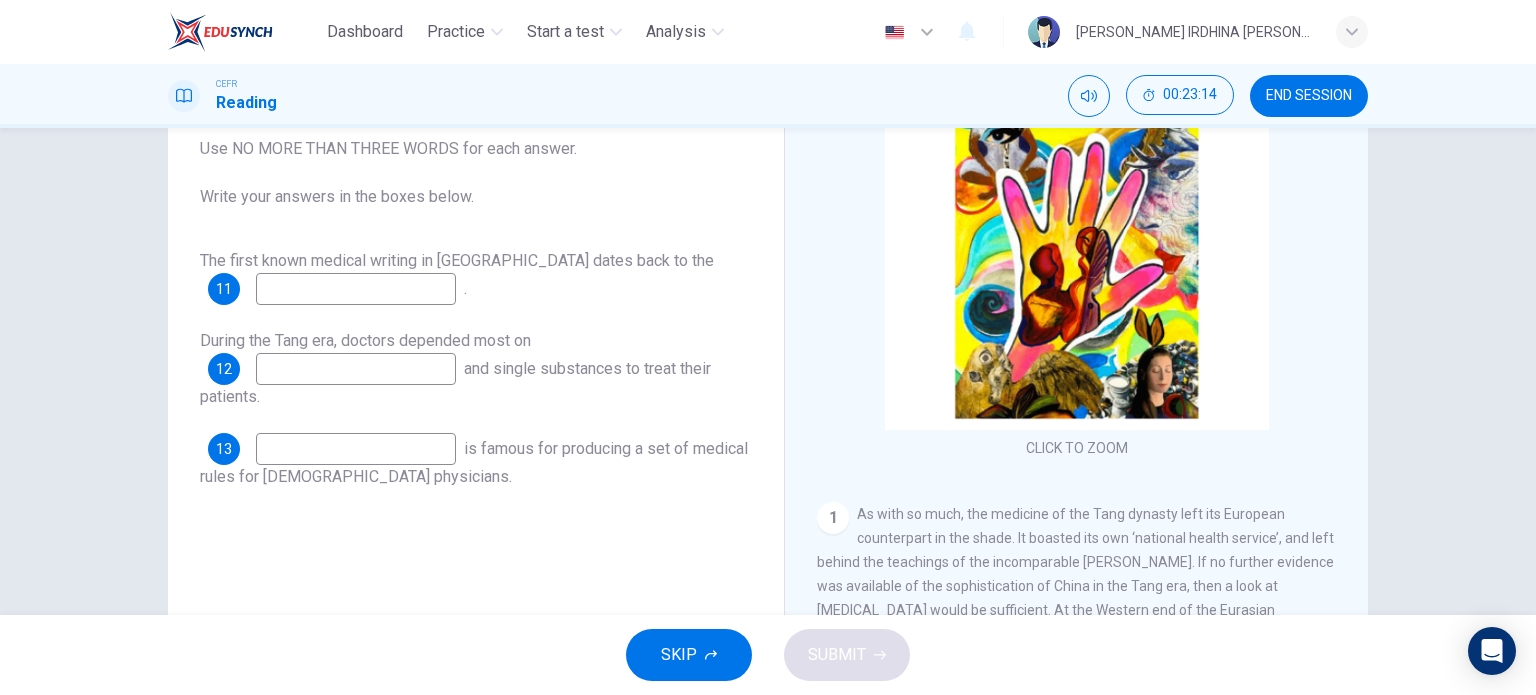 click on "As with so much, the medicine of the Tang dynasty left its European counterpart in the shade. It boasted its own ‘national health service’, and left behind the teachings of the incomparable Sun Simiao. If no further evidence was available of the sophistication of China in the Tang era, then a look at Chinese medicine would be sufficient. At the Western end of the Eurasian continent the Roman empire had vanished, and there was nowhere new to claim the status of the cultural and political centre of the world. In fact, for a few centuries, this centre happened to be the capital of the Tang empire, and Chinese medicine under the Tang was far ahead of its European counterpart. The organisational context of health and healing was structured to a degree that had no precedence in Chinese history and found no parallel elsewhere." at bounding box center (1075, 634) 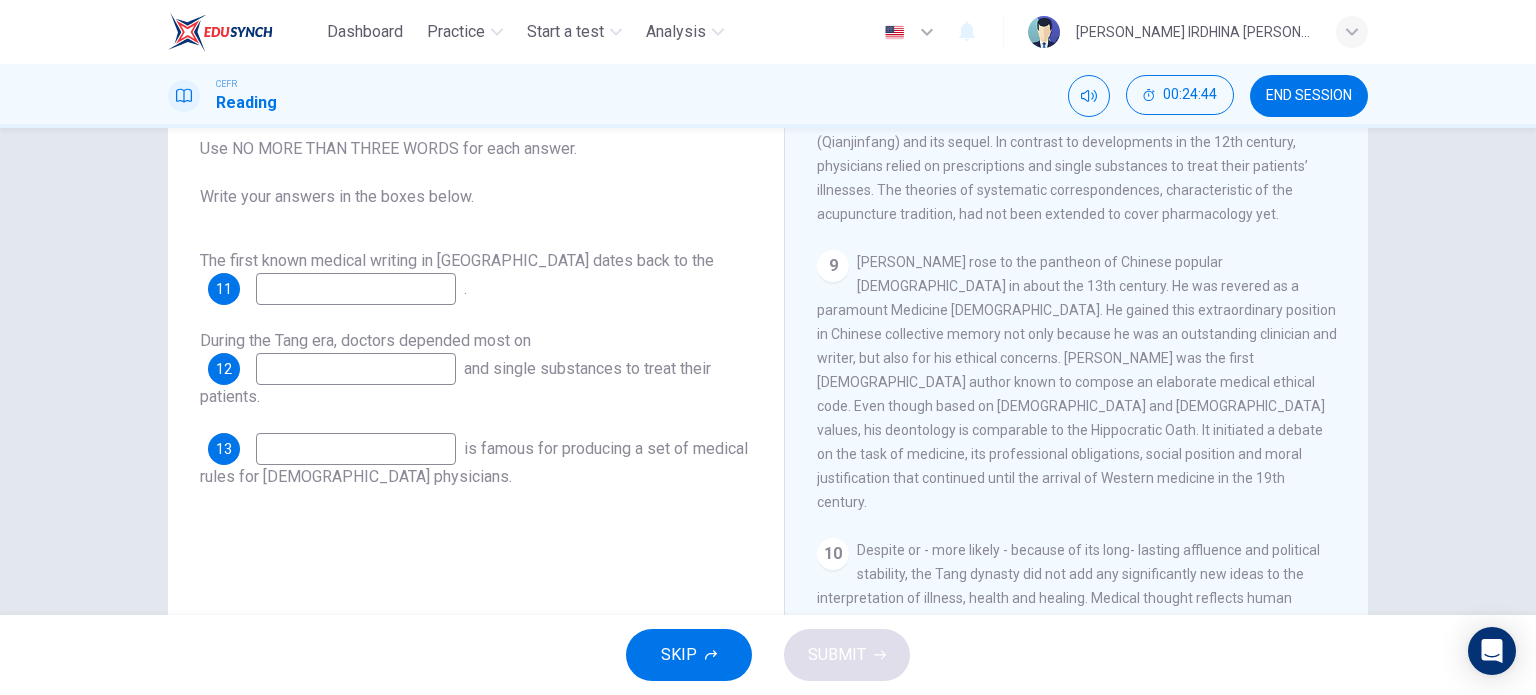 scroll, scrollTop: 2037, scrollLeft: 0, axis: vertical 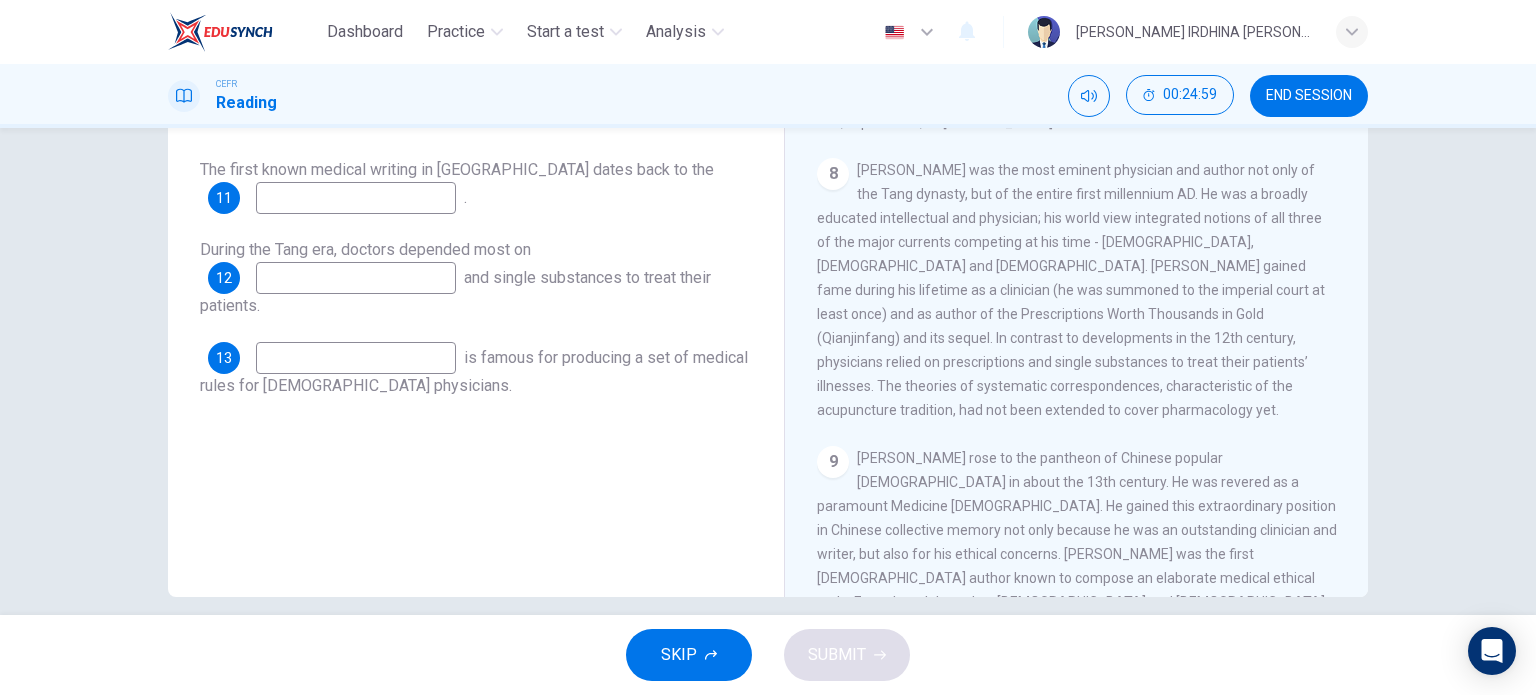 click at bounding box center [356, 278] 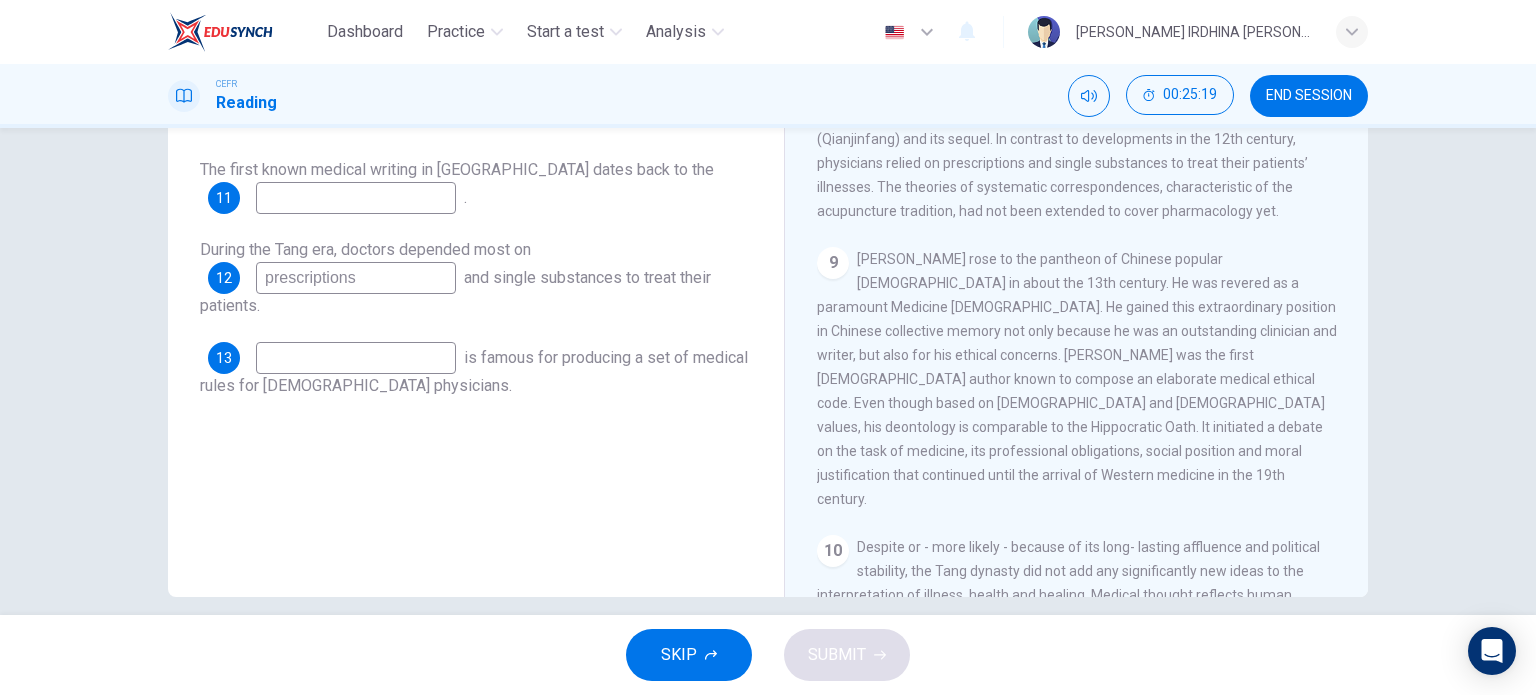 scroll, scrollTop: 1916, scrollLeft: 0, axis: vertical 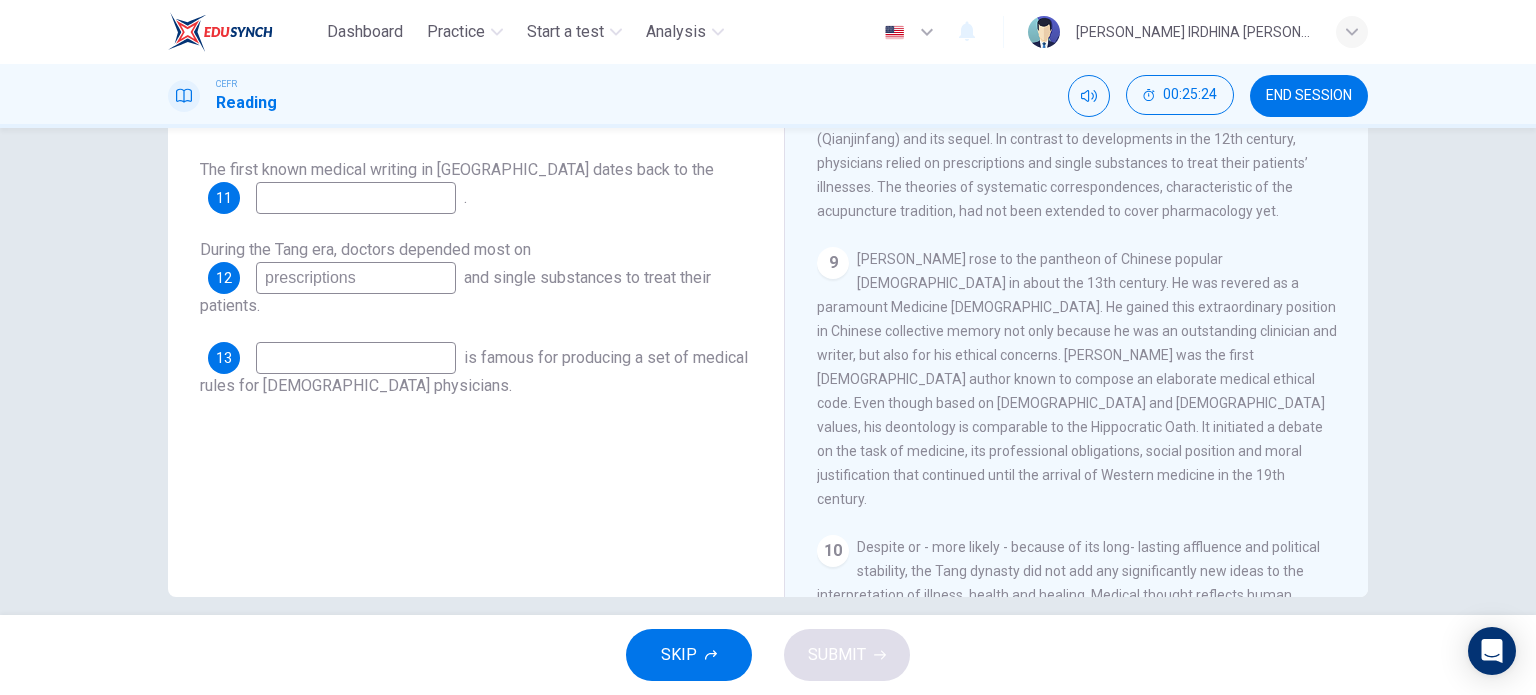 type on "prescriptions" 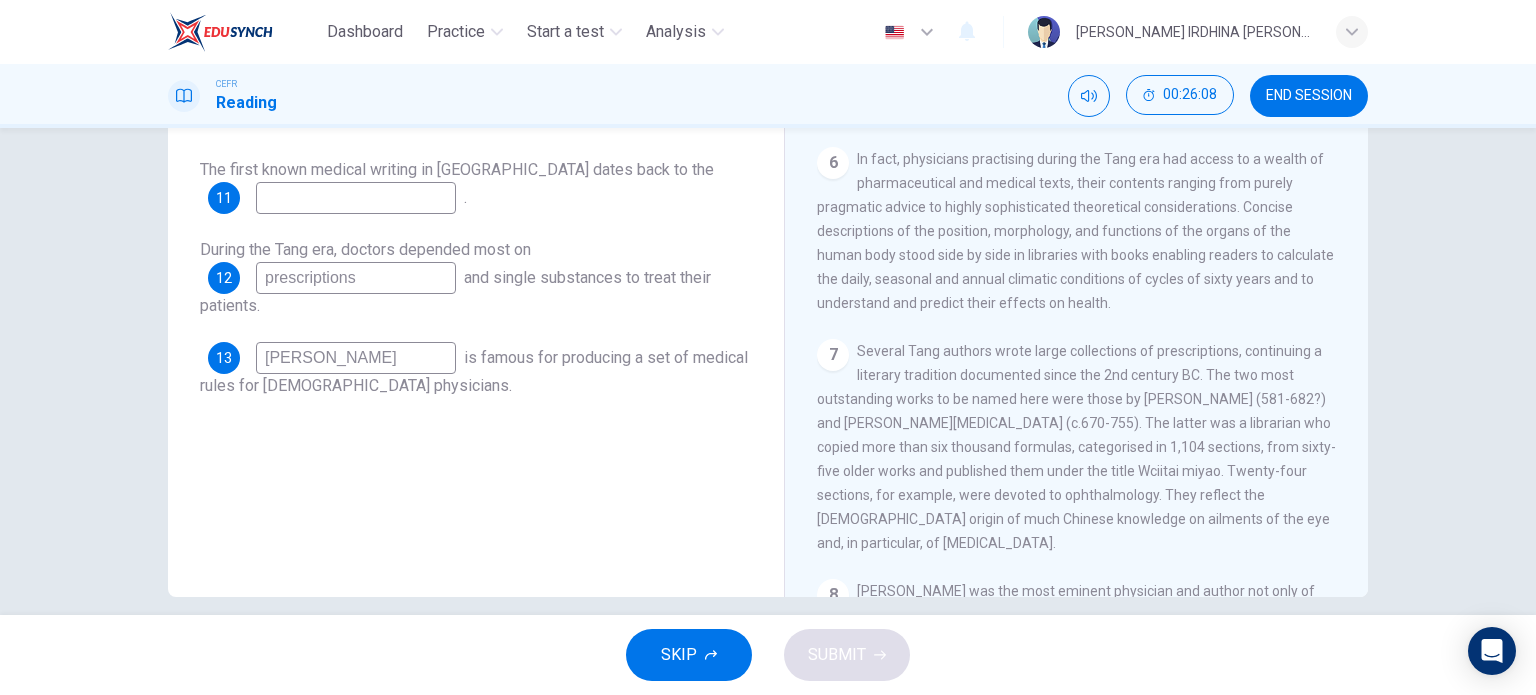 scroll, scrollTop: 1294, scrollLeft: 0, axis: vertical 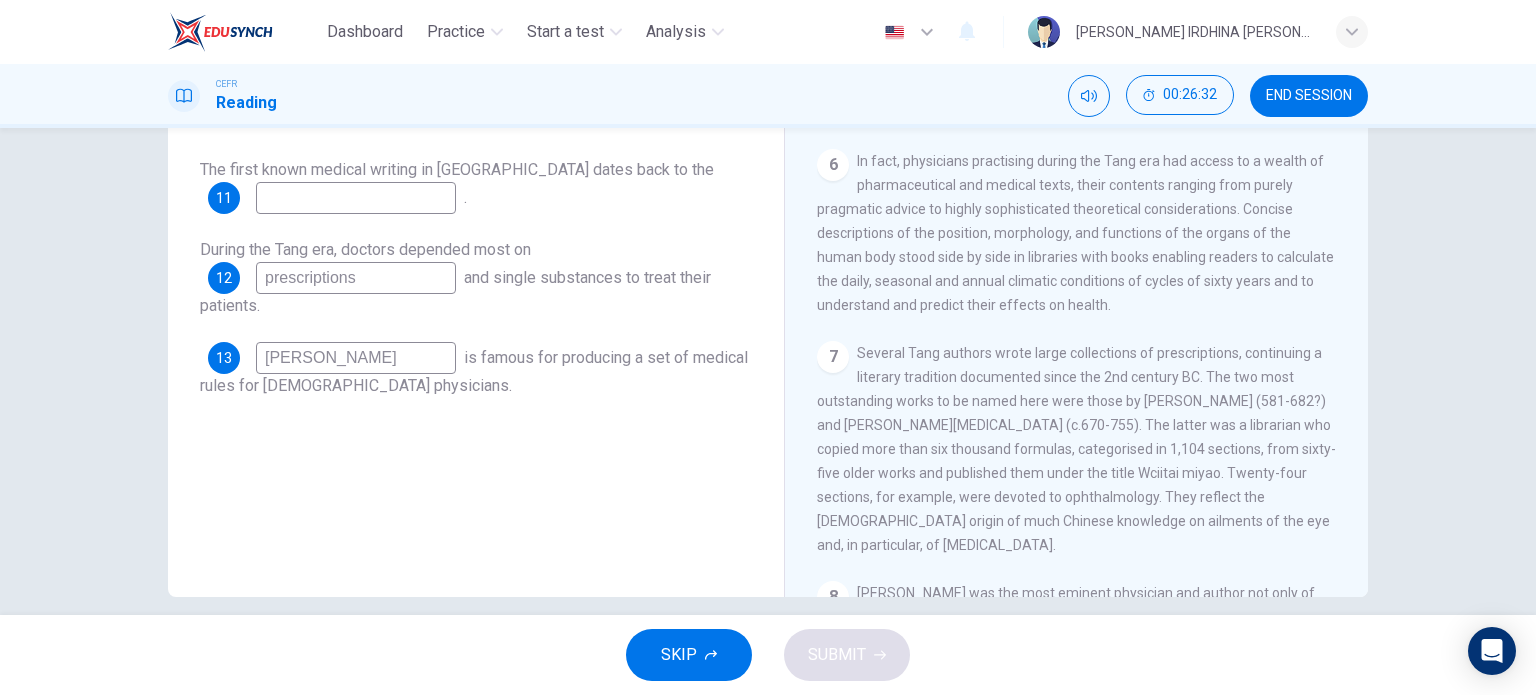 type on "Sun Simiao" 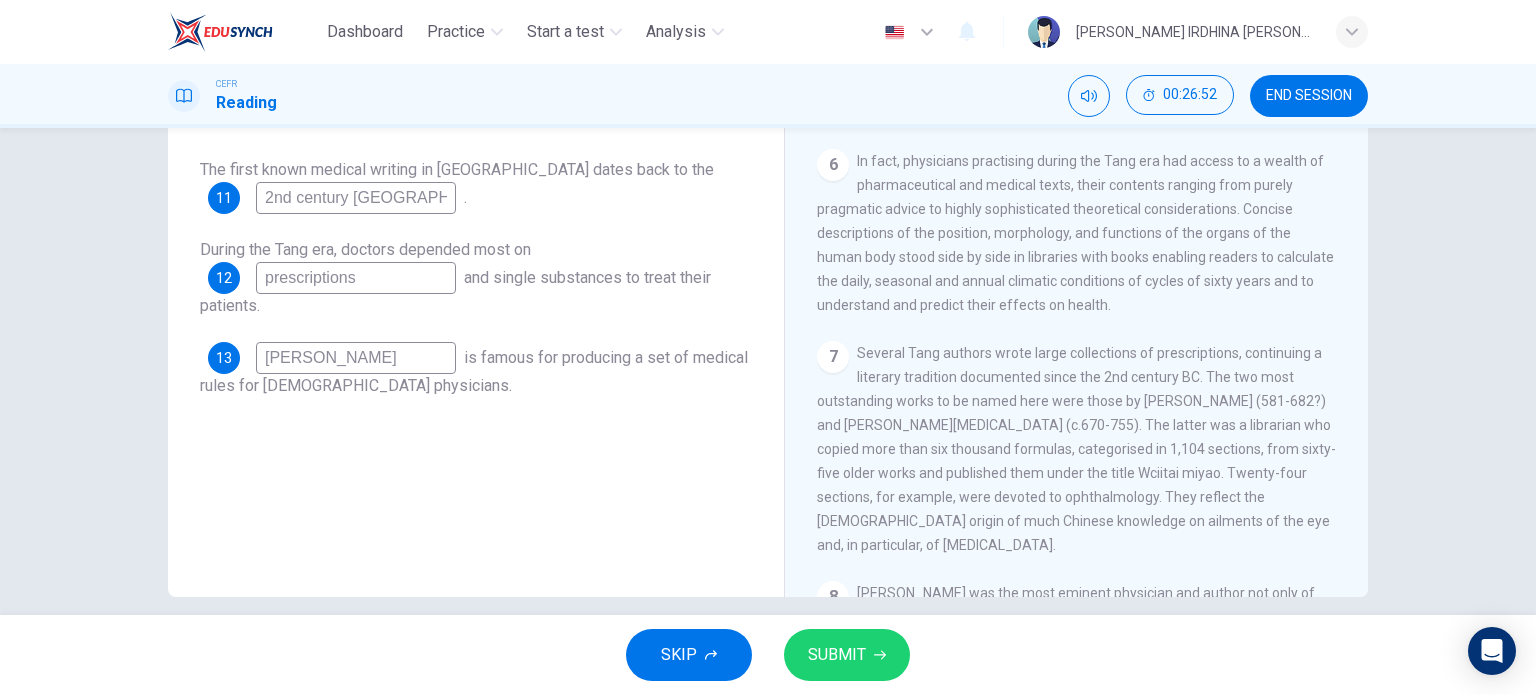 type on "2nd century BC" 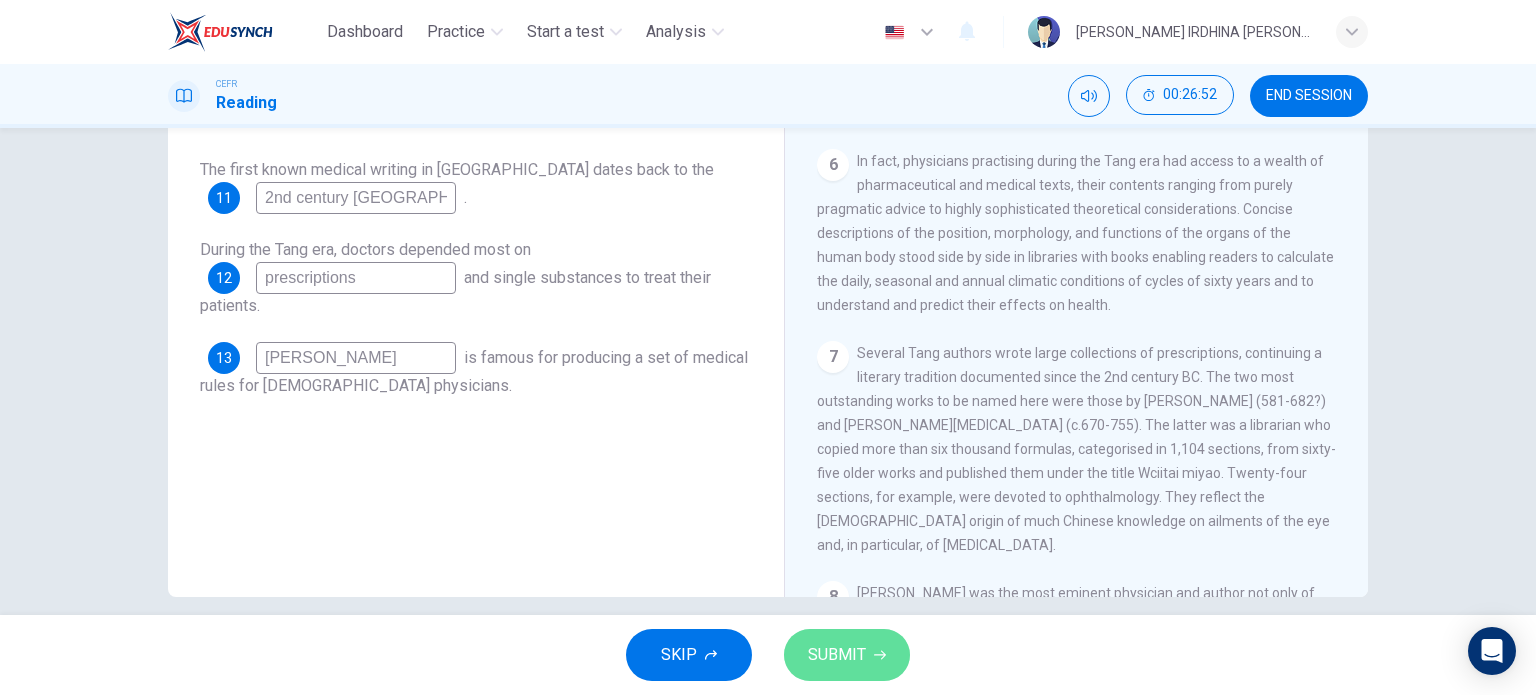 click on "SUBMIT" at bounding box center [837, 655] 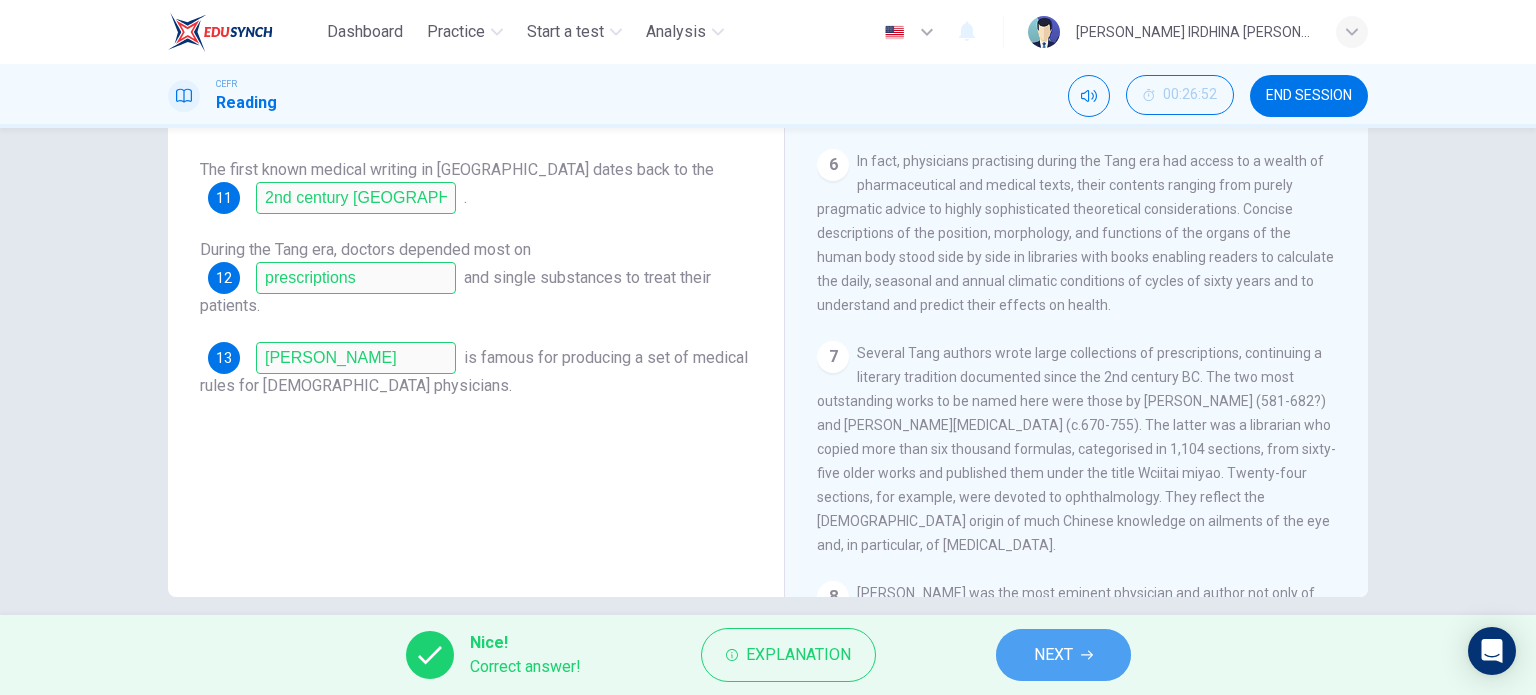 click on "NEXT" at bounding box center (1063, 655) 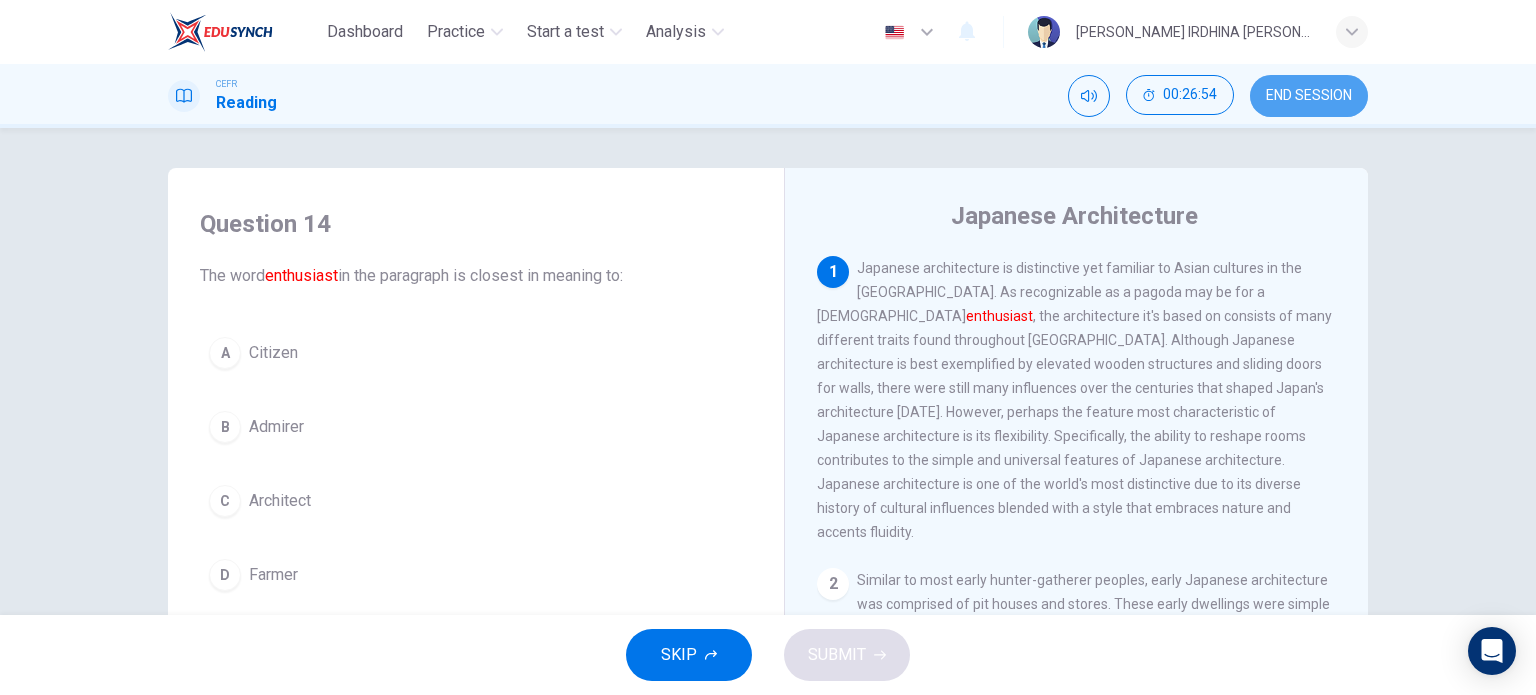 click on "END SESSION" at bounding box center [1309, 96] 